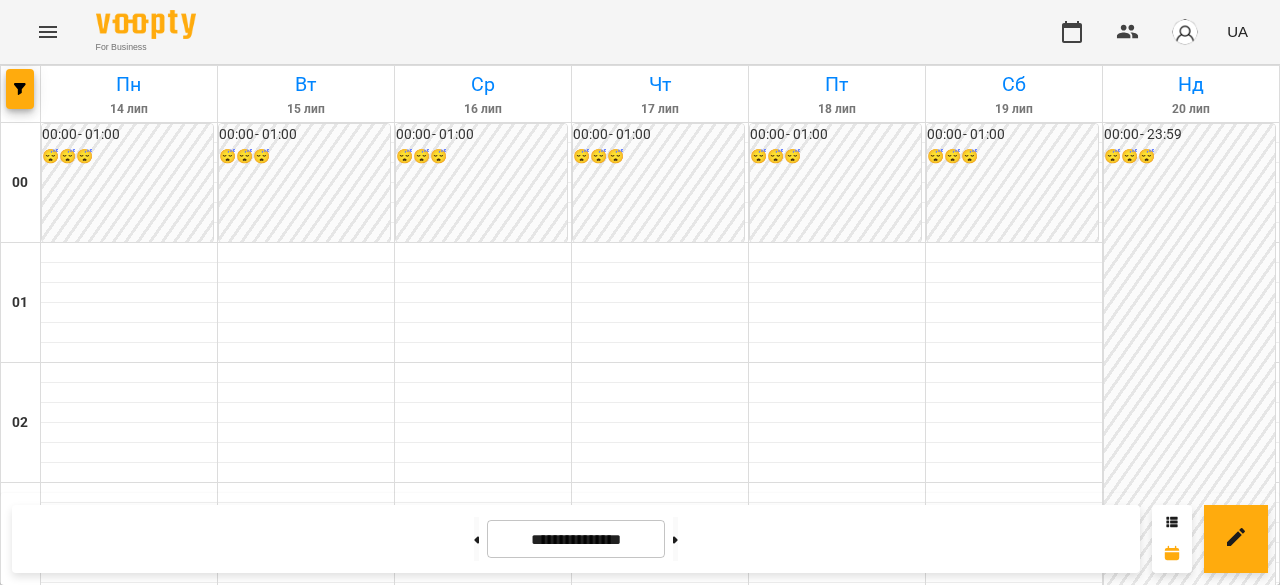 scroll, scrollTop: 0, scrollLeft: 0, axis: both 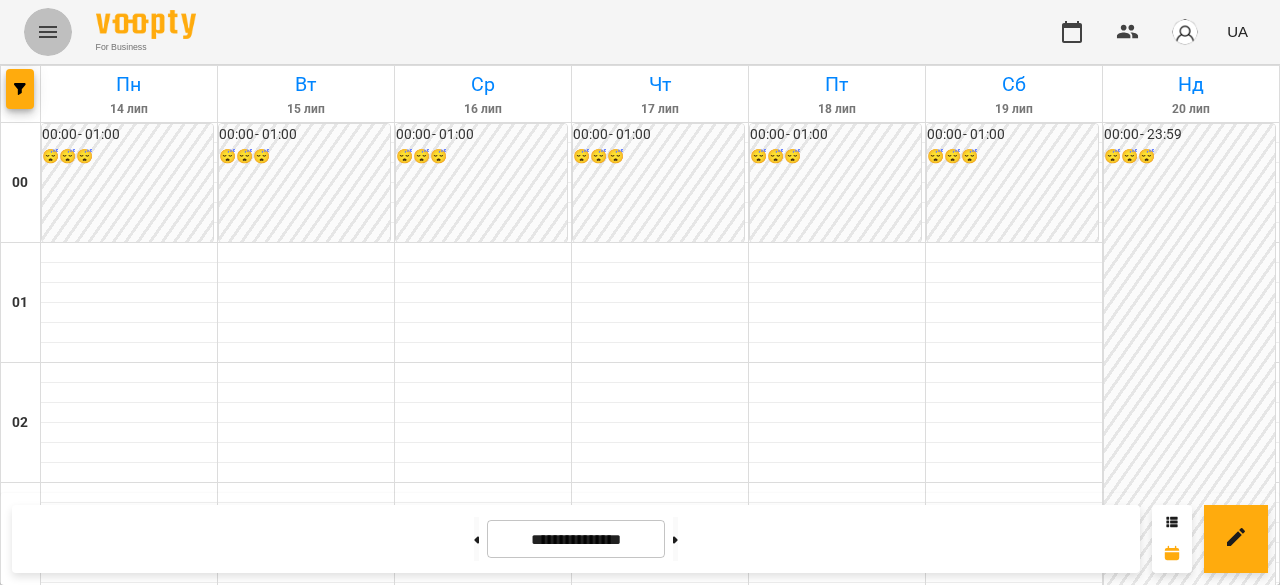 click 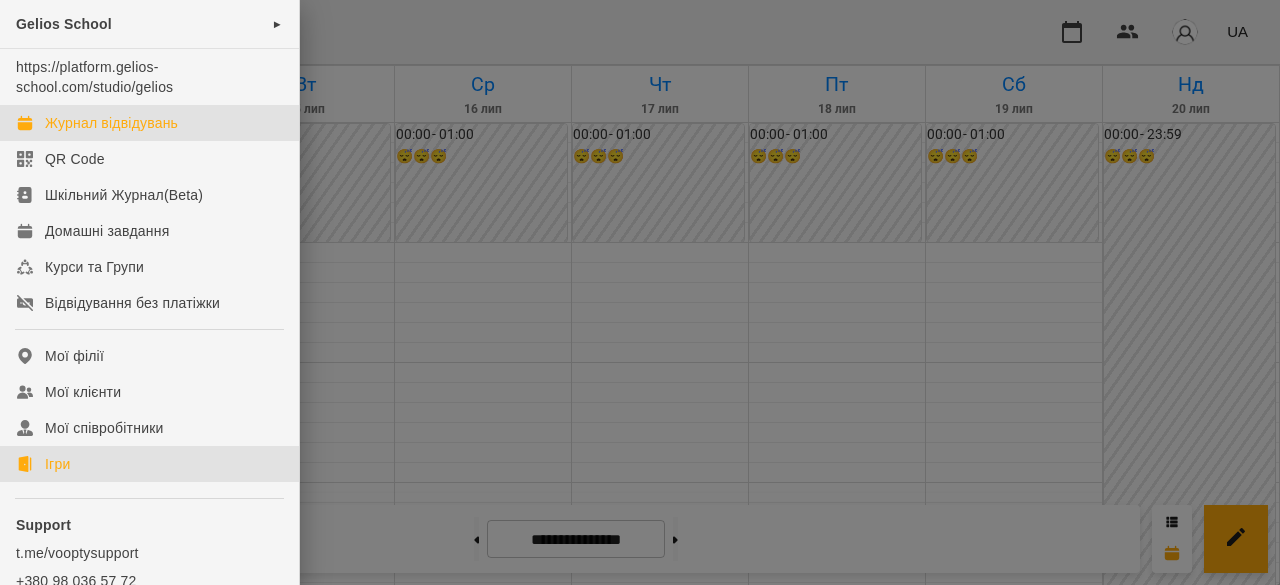 click on "Ігри" 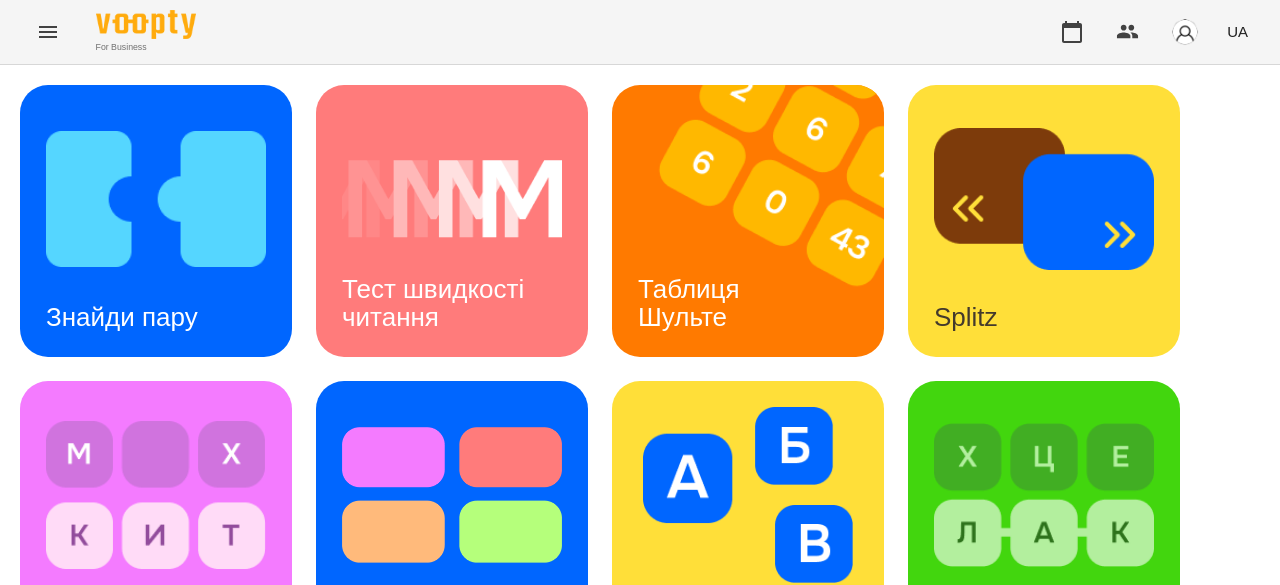 click at bounding box center (48, 32) 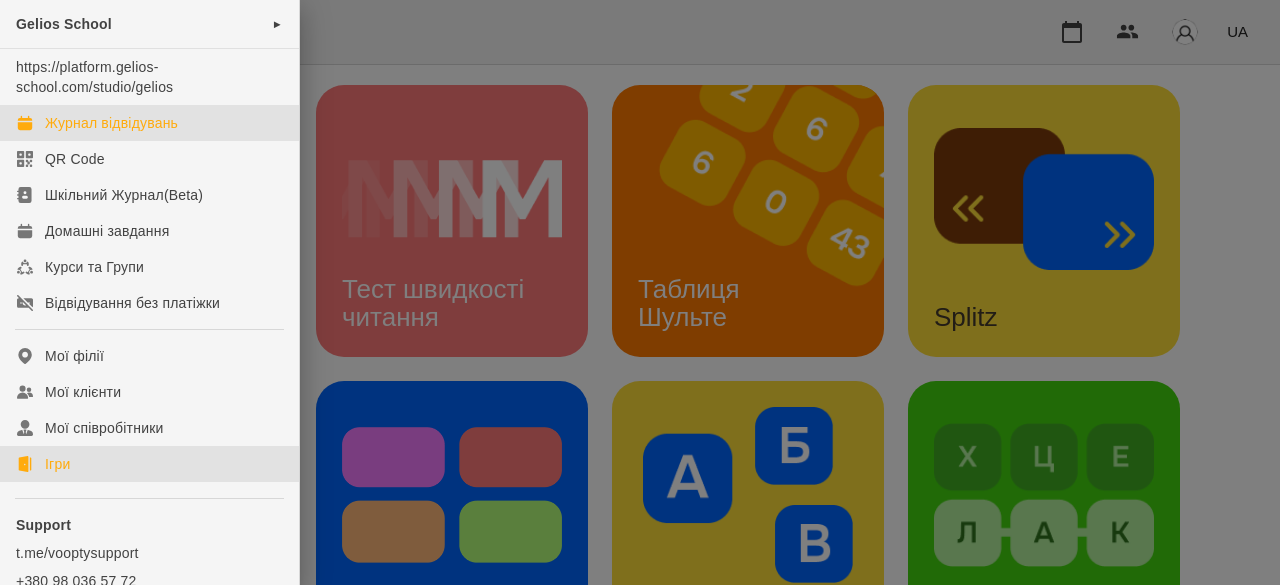 click on "Журнал відвідувань" at bounding box center (149, 123) 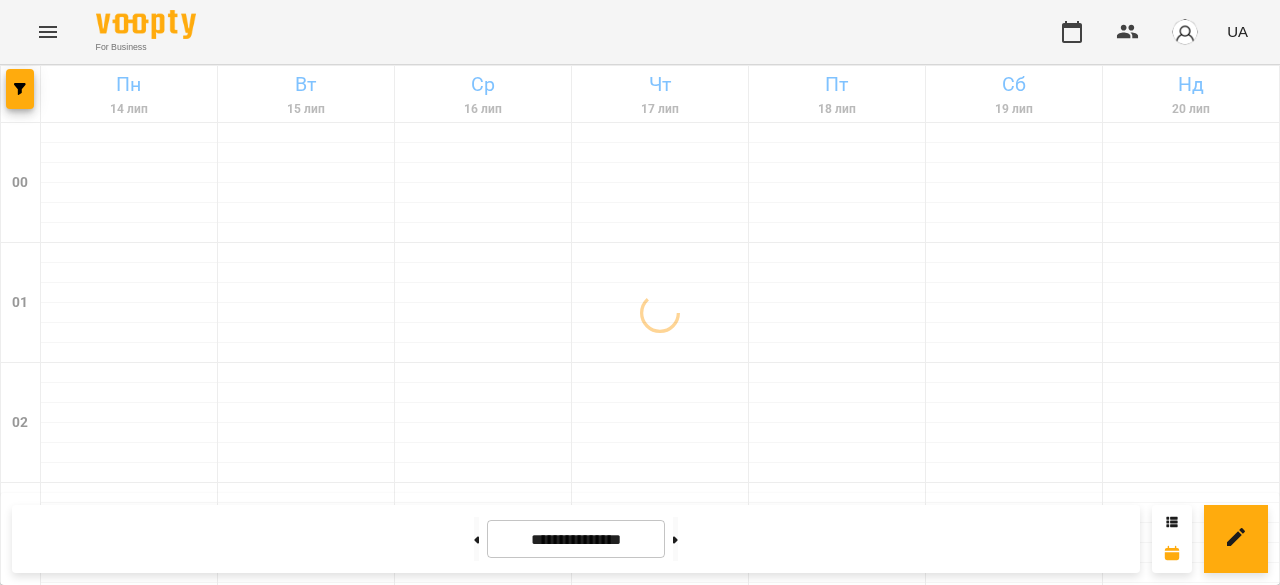 click on "UA" at bounding box center (1237, 31) 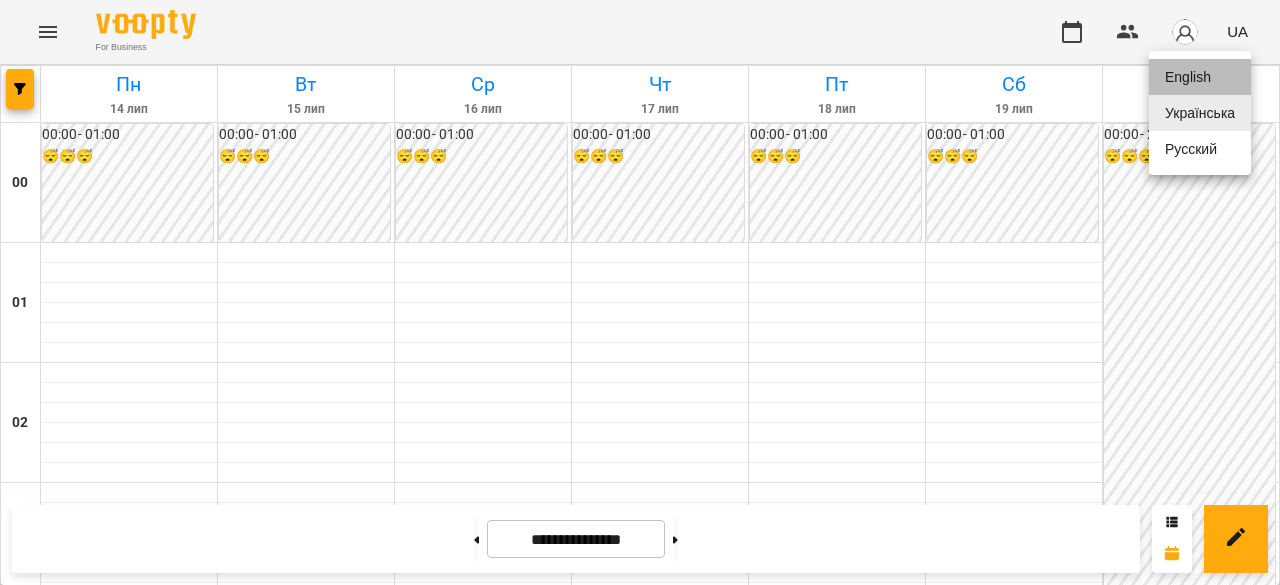 click on "English" at bounding box center (1200, 77) 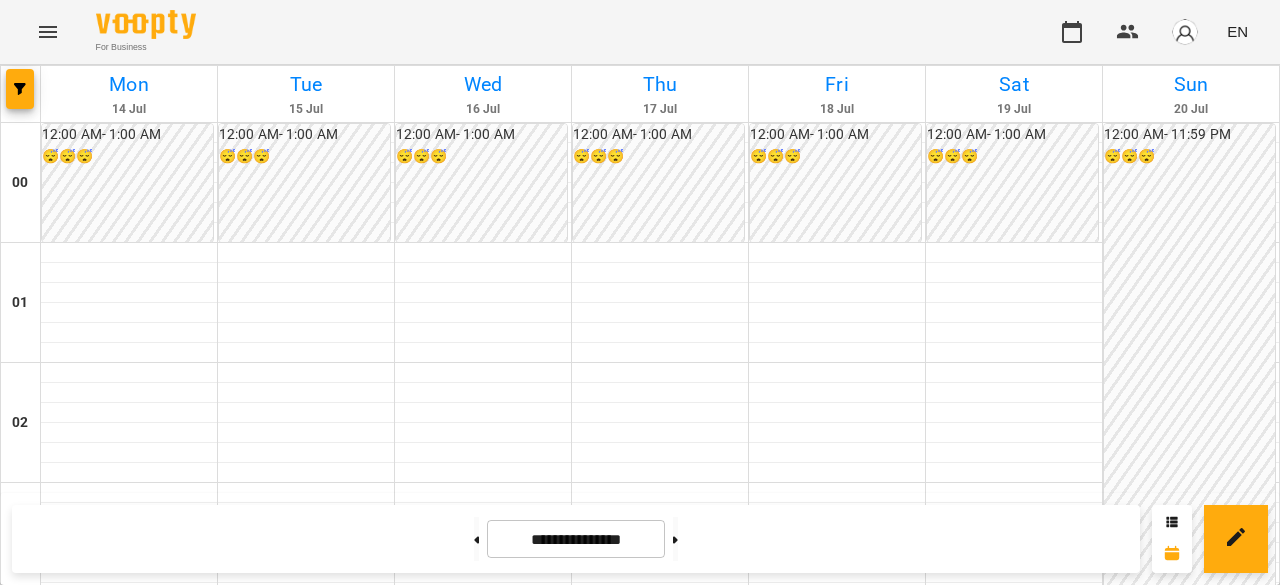 scroll, scrollTop: 2506, scrollLeft: 0, axis: vertical 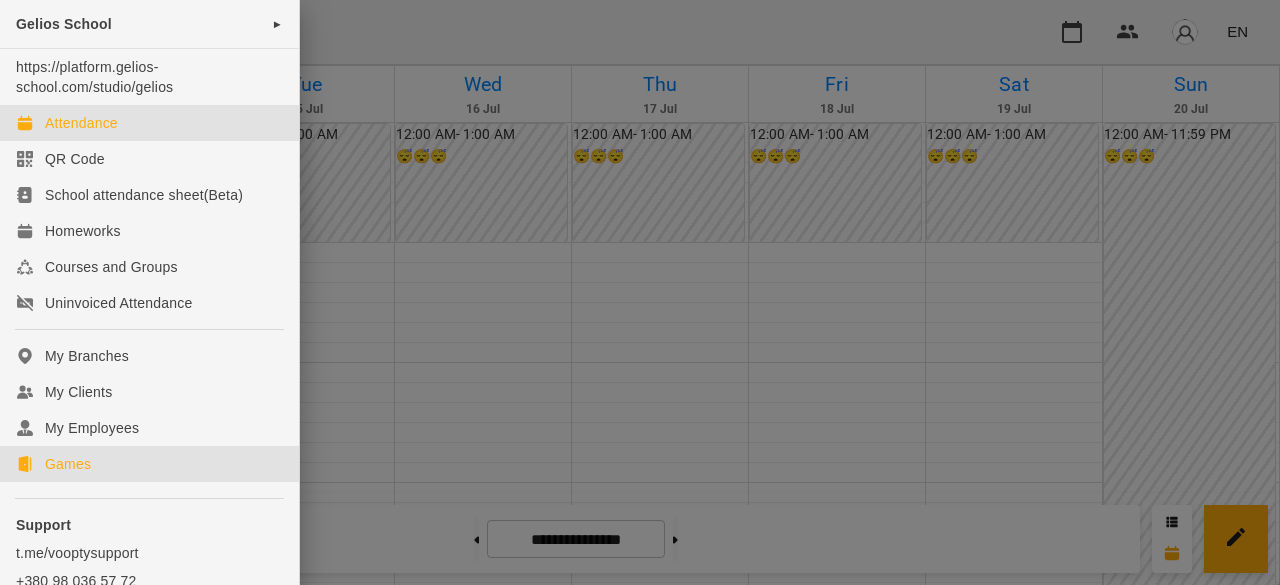 click on "Games" at bounding box center [68, 464] 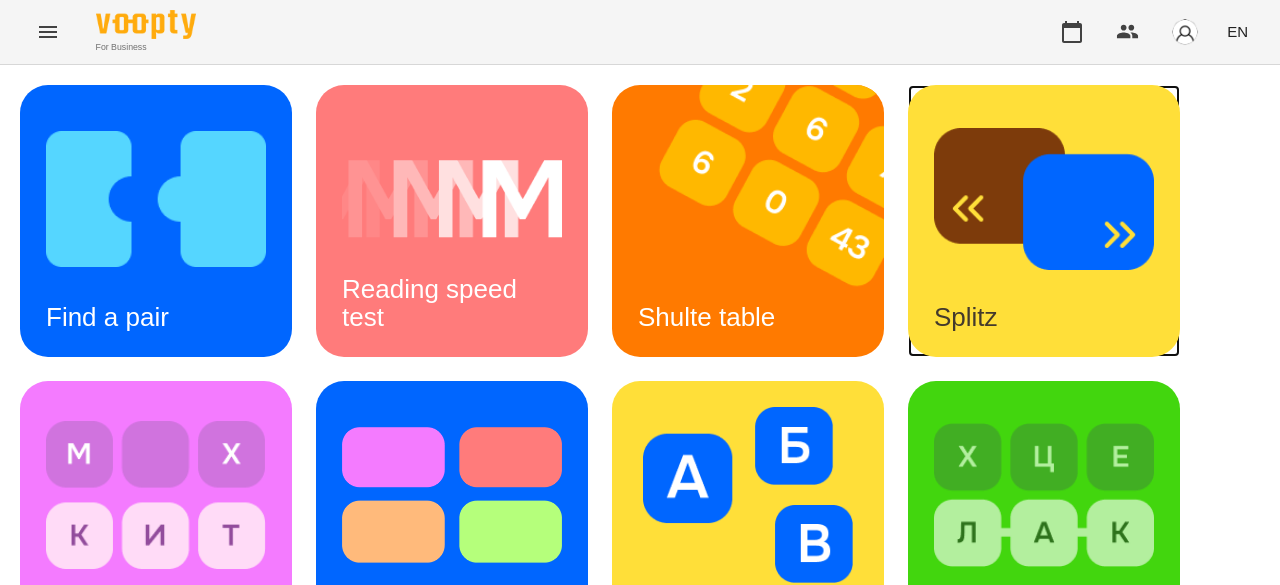 click on "Splitz" at bounding box center [966, 317] 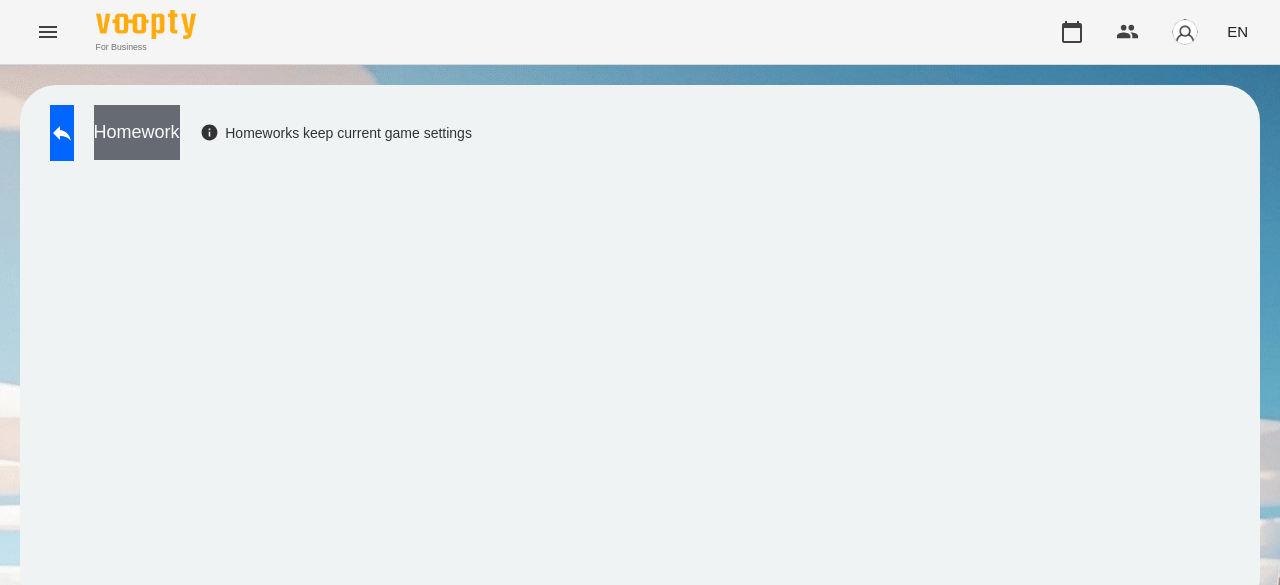 click on "Homework" at bounding box center (137, 132) 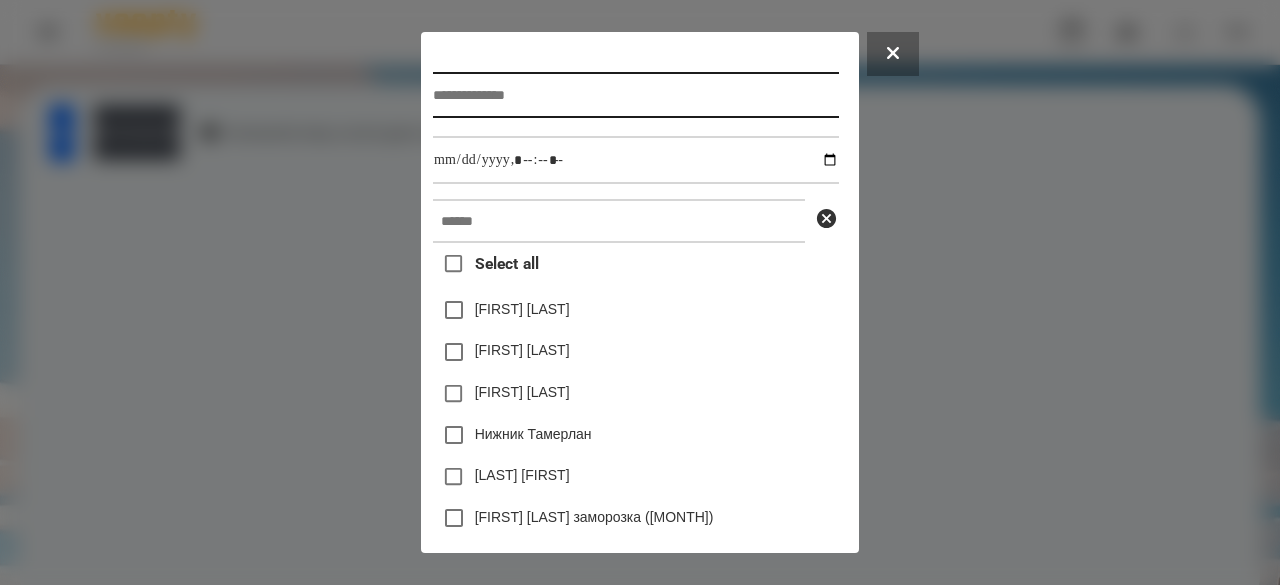 click at bounding box center [636, 95] 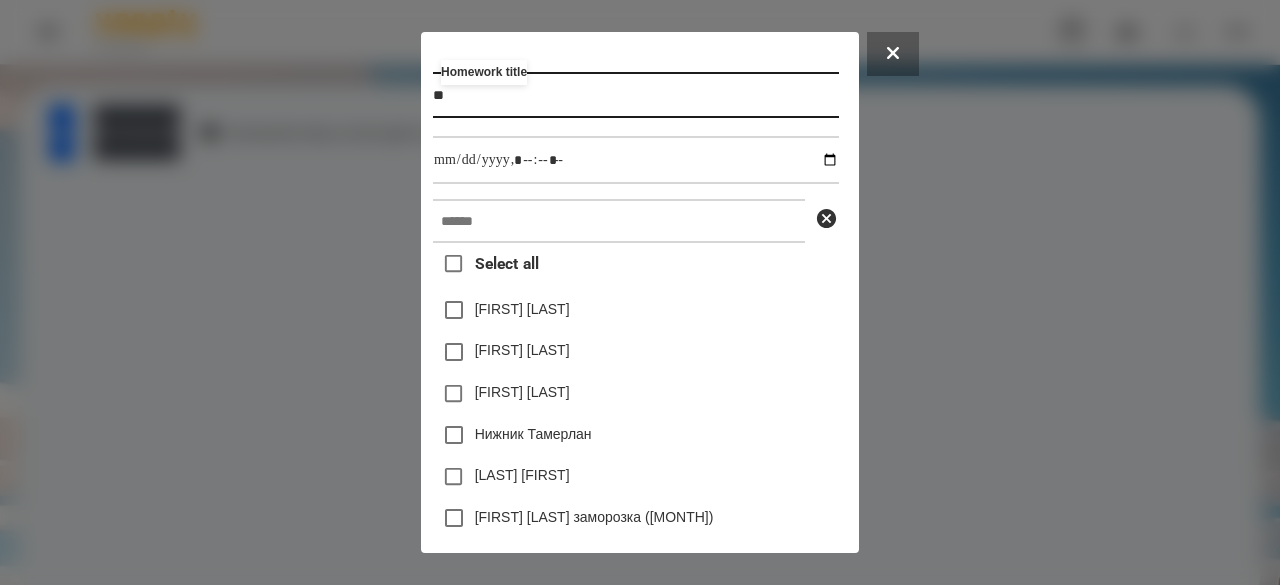 type on "*" 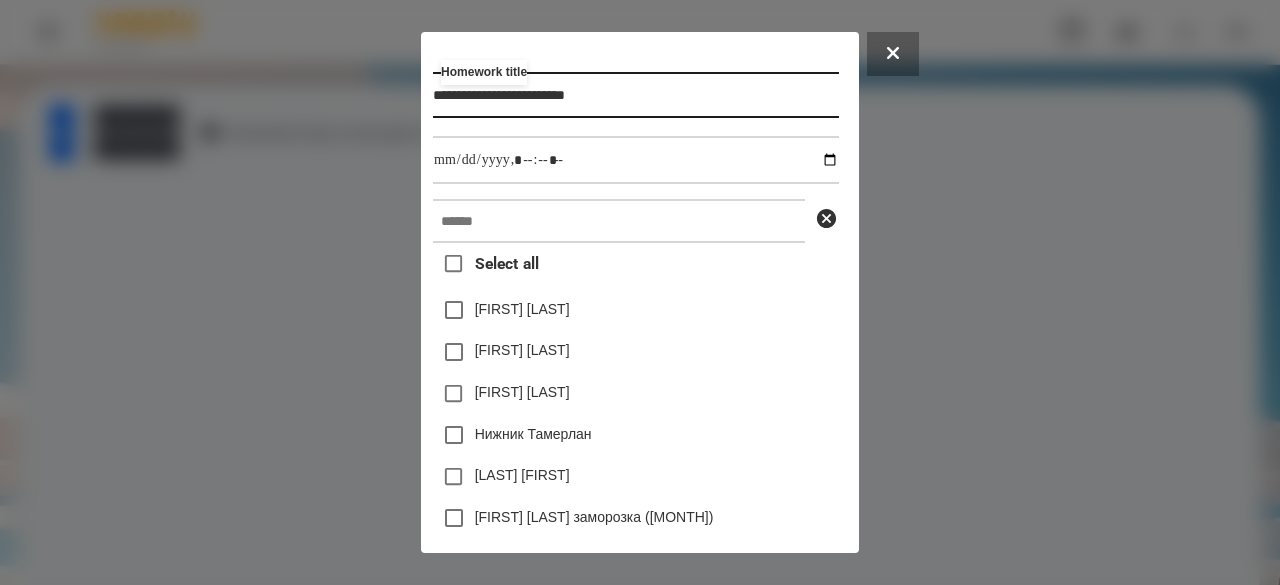 type on "**********" 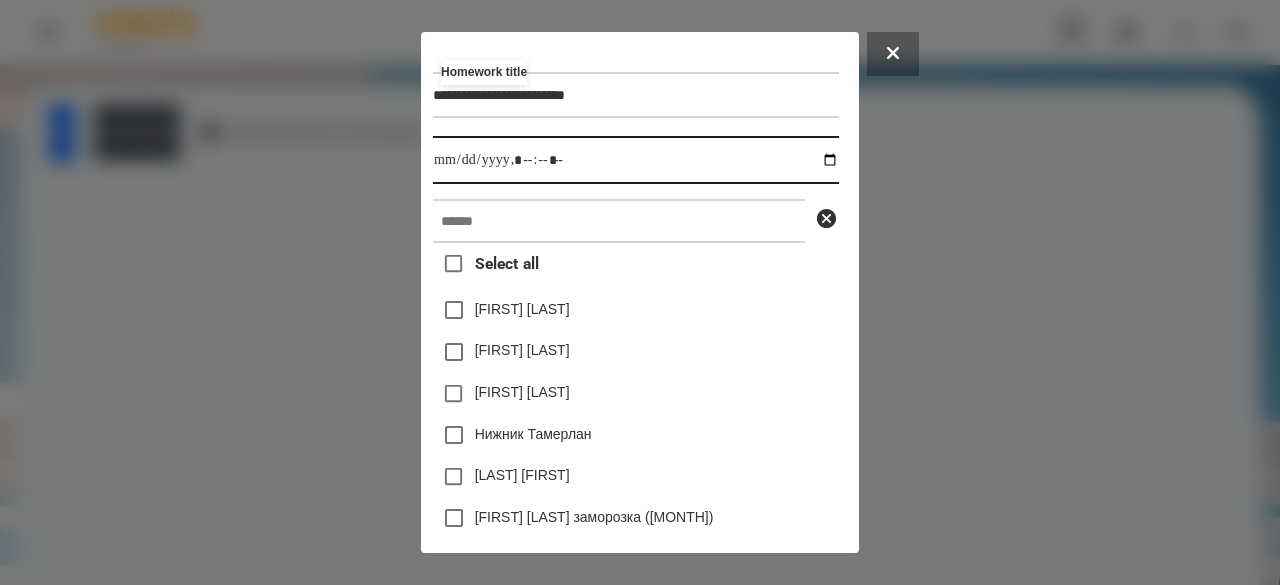 click at bounding box center [636, 160] 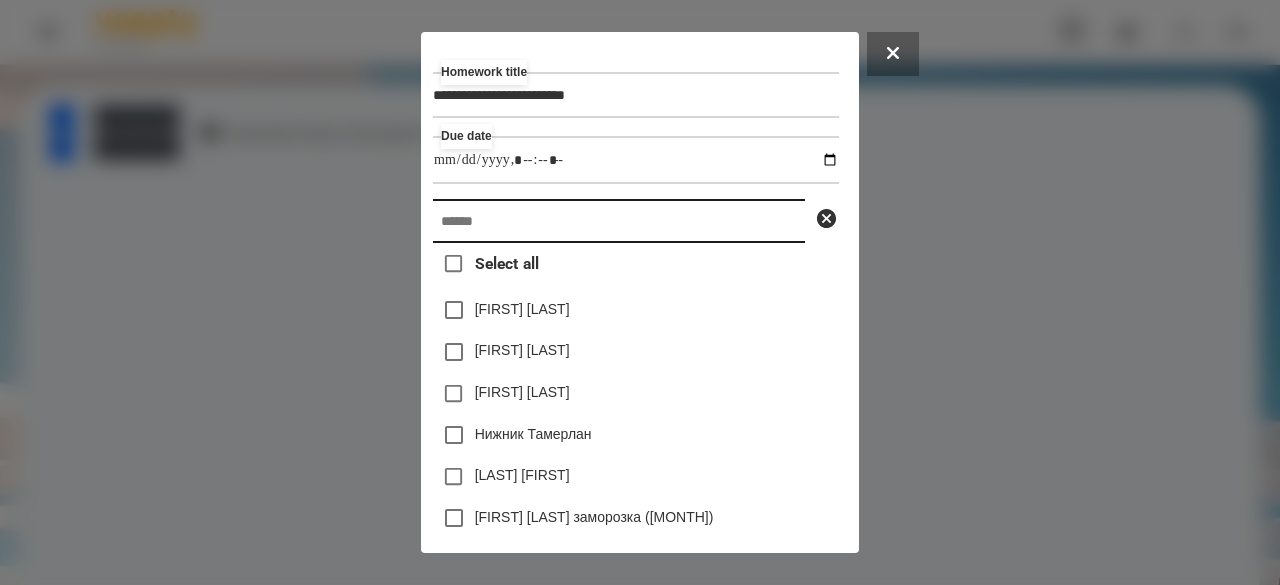 click at bounding box center [619, 221] 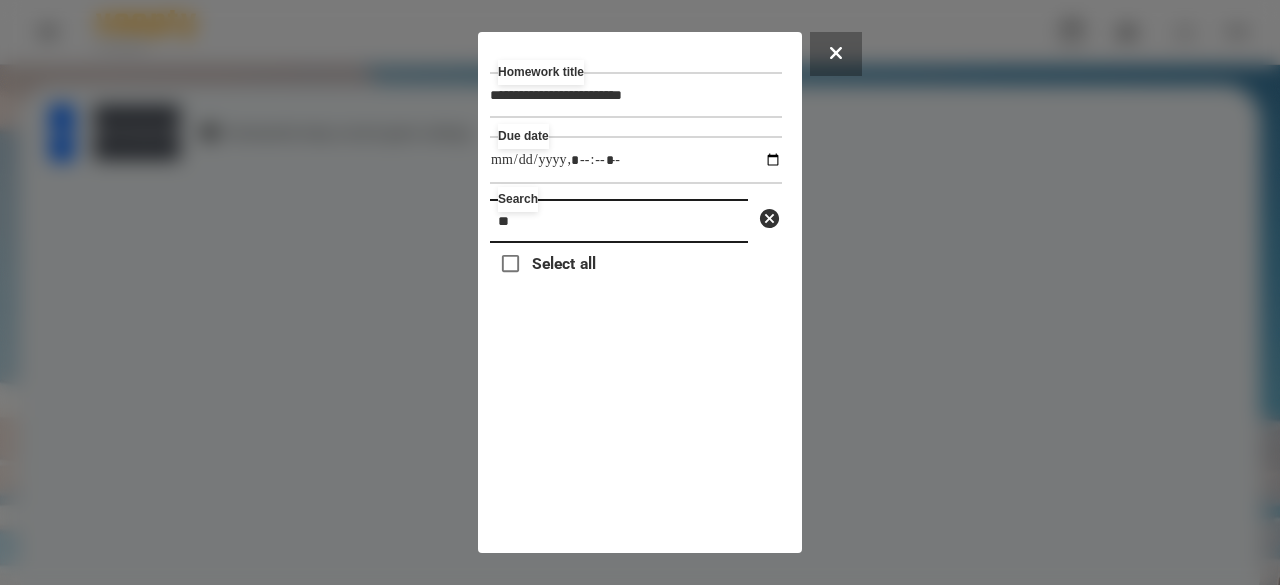 type on "*" 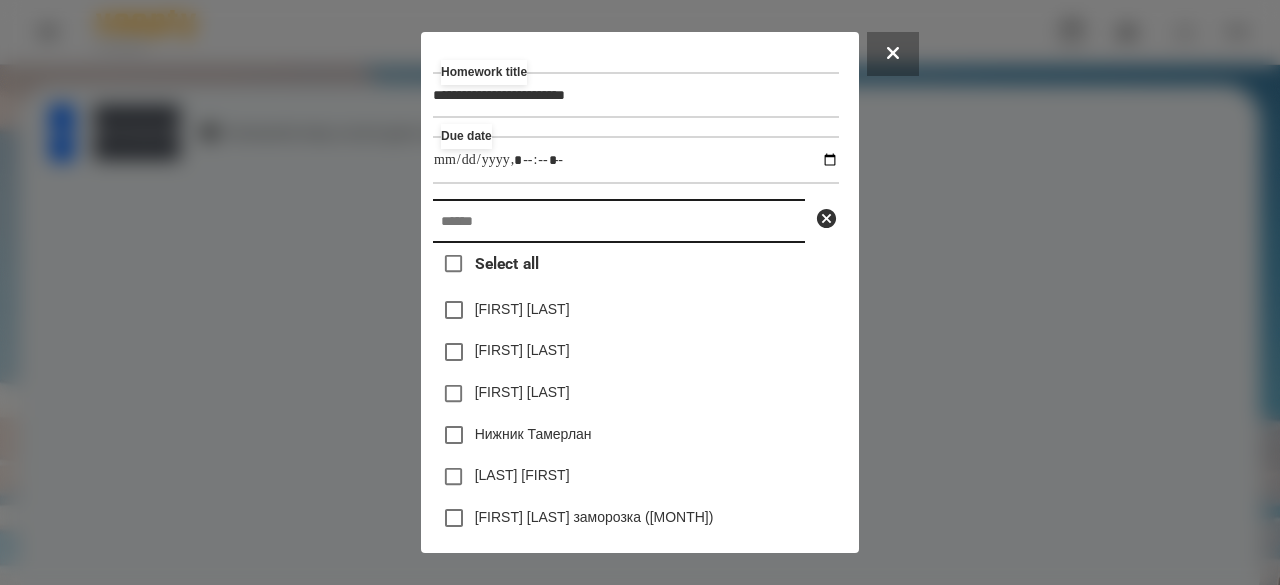 click at bounding box center [619, 221] 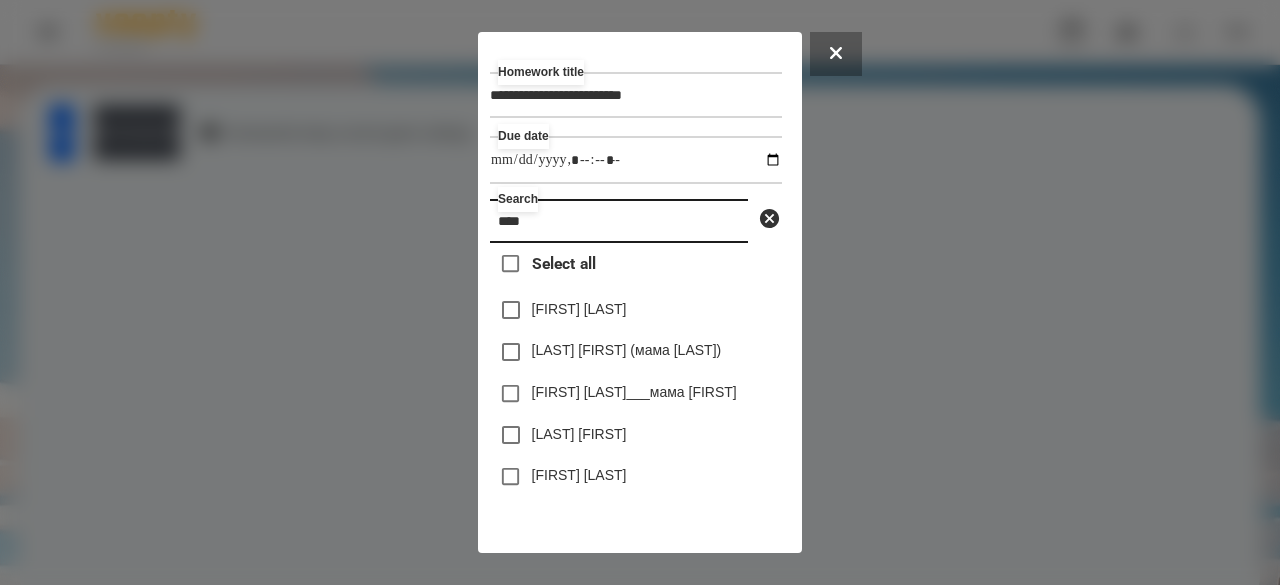 type on "****" 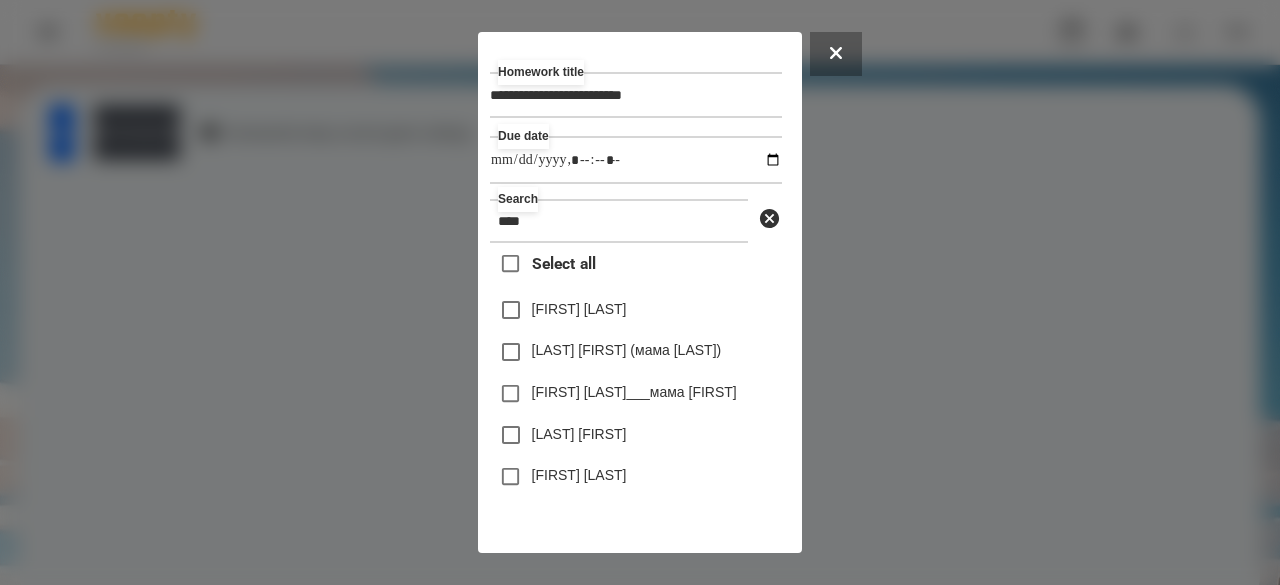 click on "[LAST] [FIRST] (мама [LAST])" at bounding box center (627, 350) 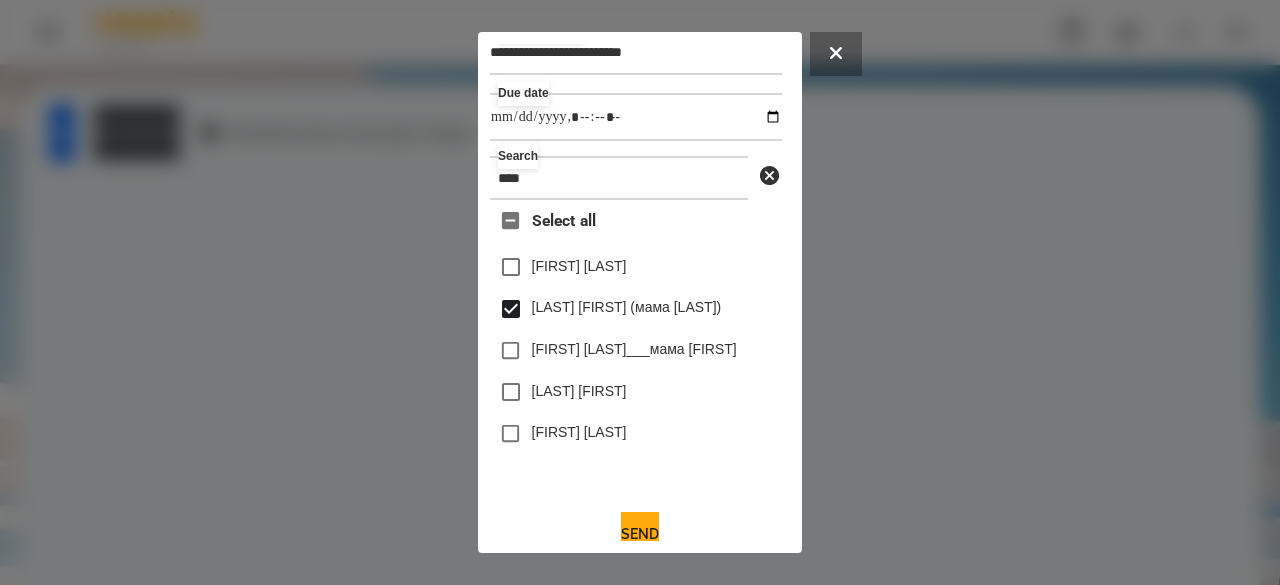 scroll, scrollTop: 66, scrollLeft: 0, axis: vertical 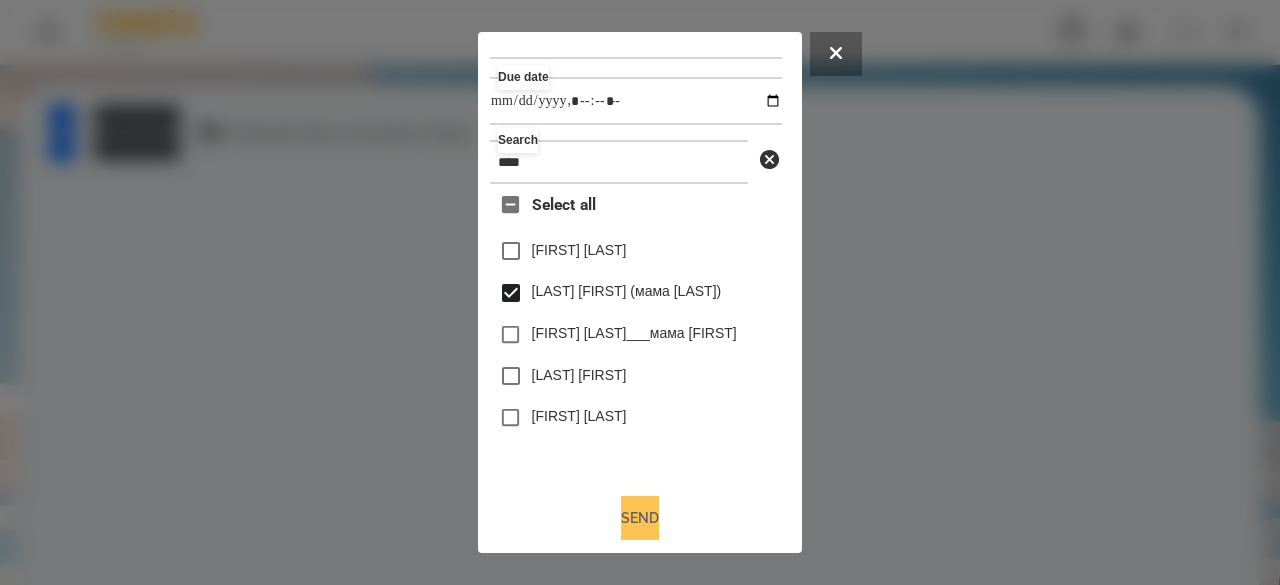 click on "Send" at bounding box center [640, 518] 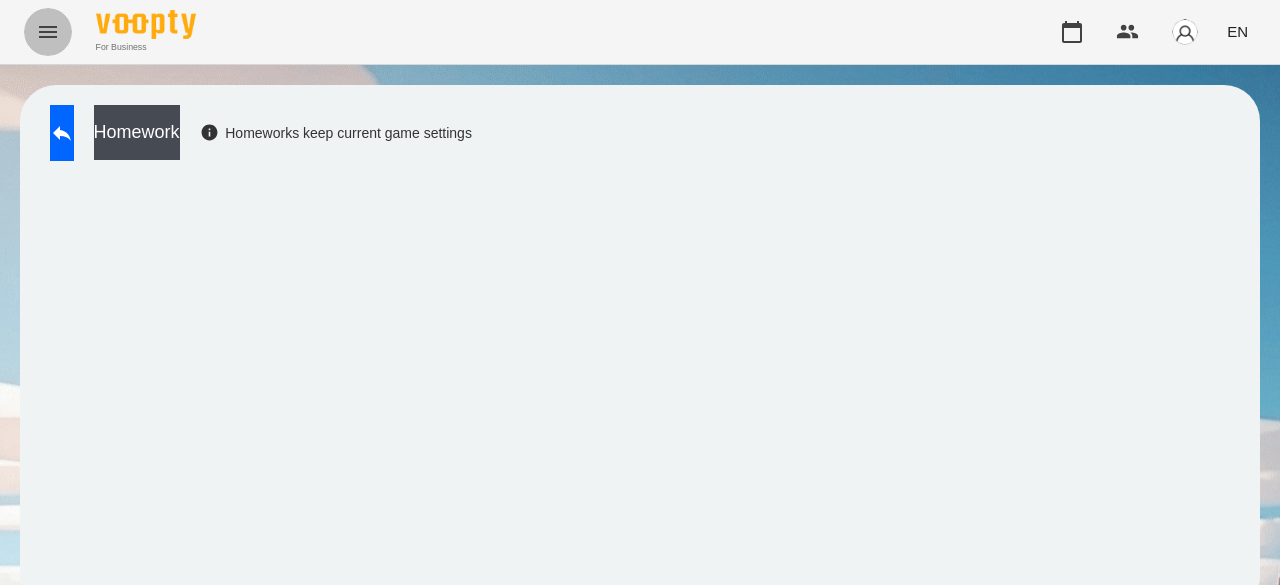 click 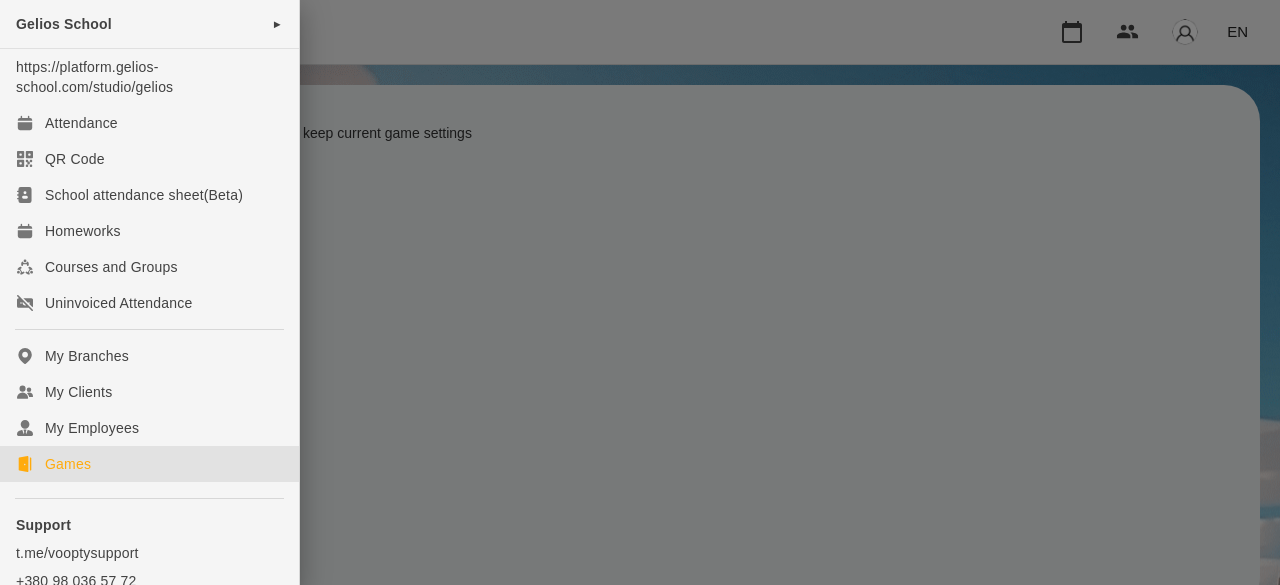 click on "Games" at bounding box center (68, 464) 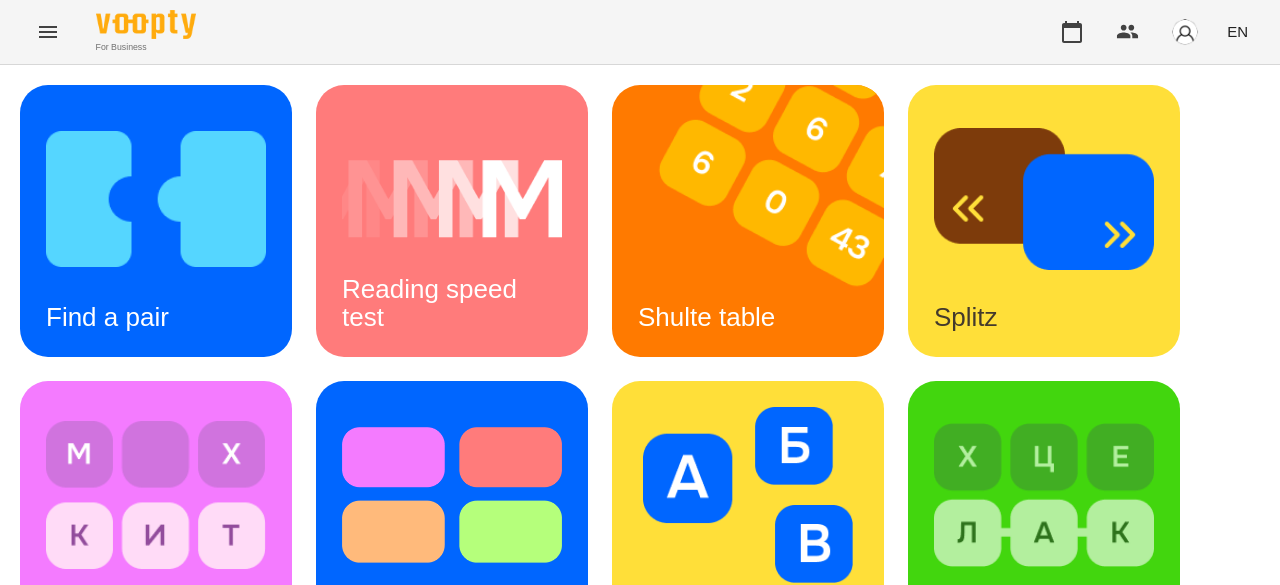 scroll, scrollTop: 700, scrollLeft: 0, axis: vertical 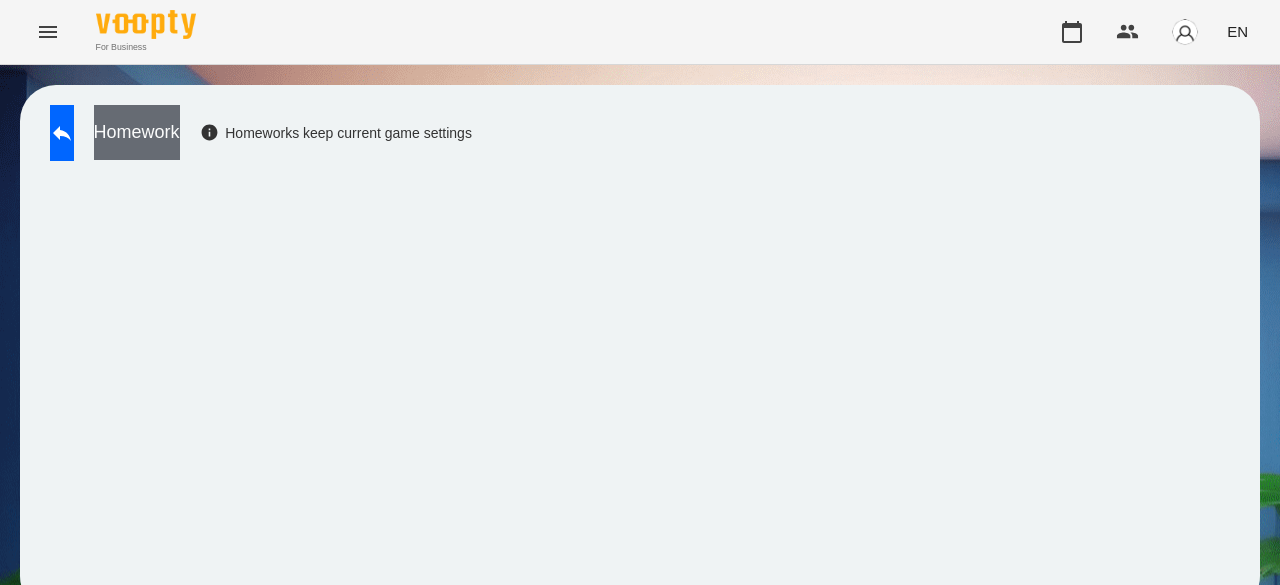 click on "Homework" at bounding box center (137, 132) 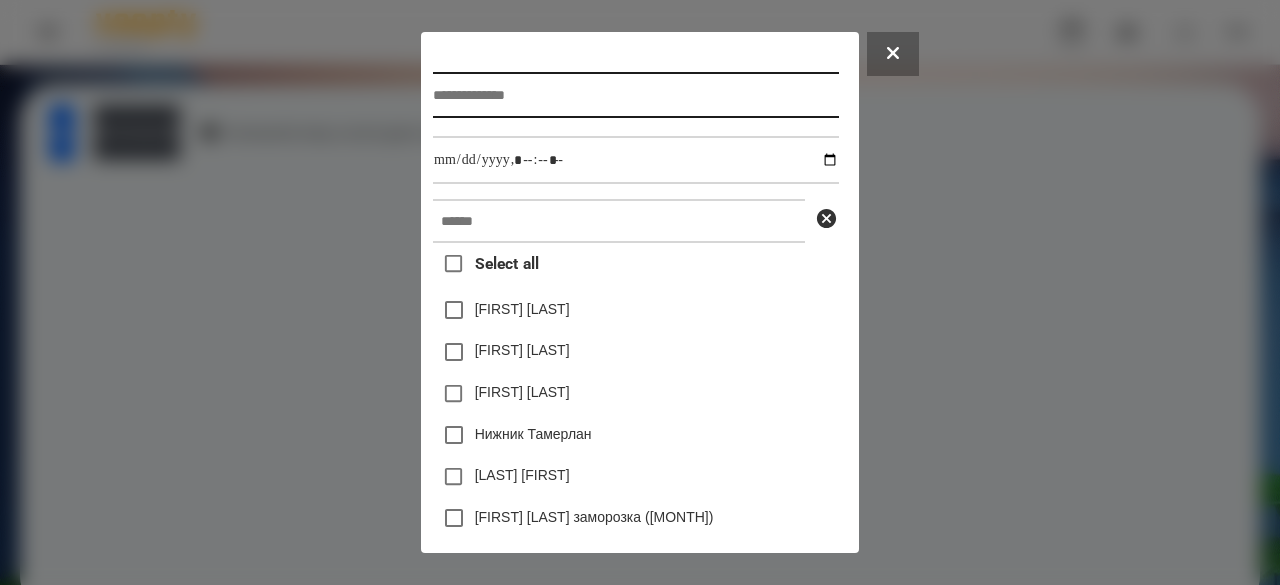 click at bounding box center [636, 95] 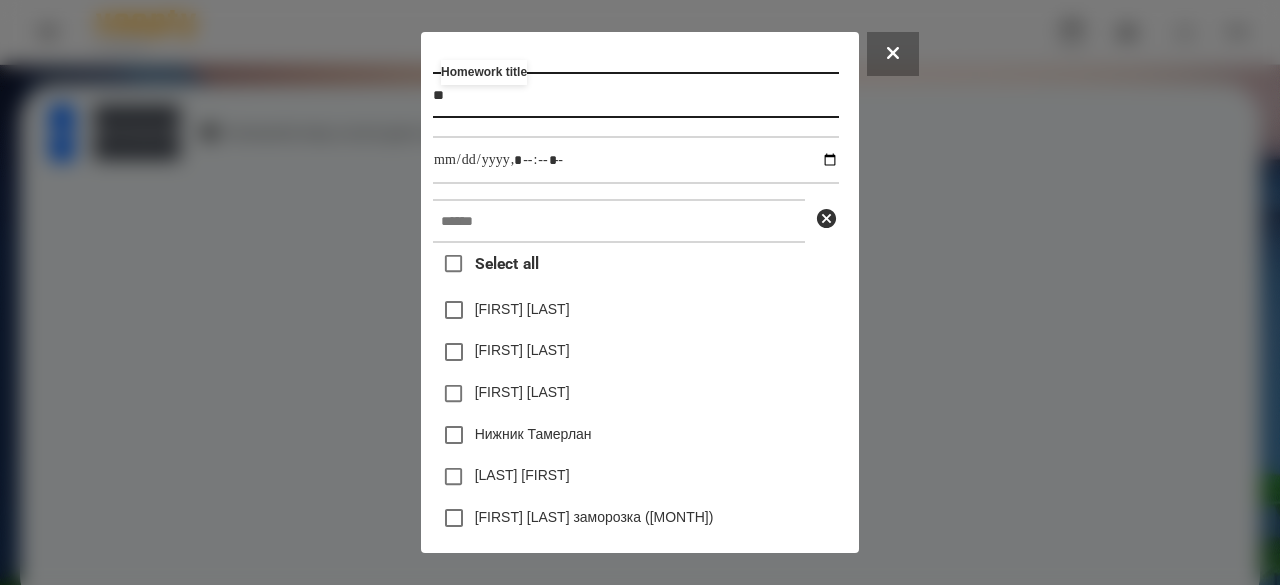 type on "*" 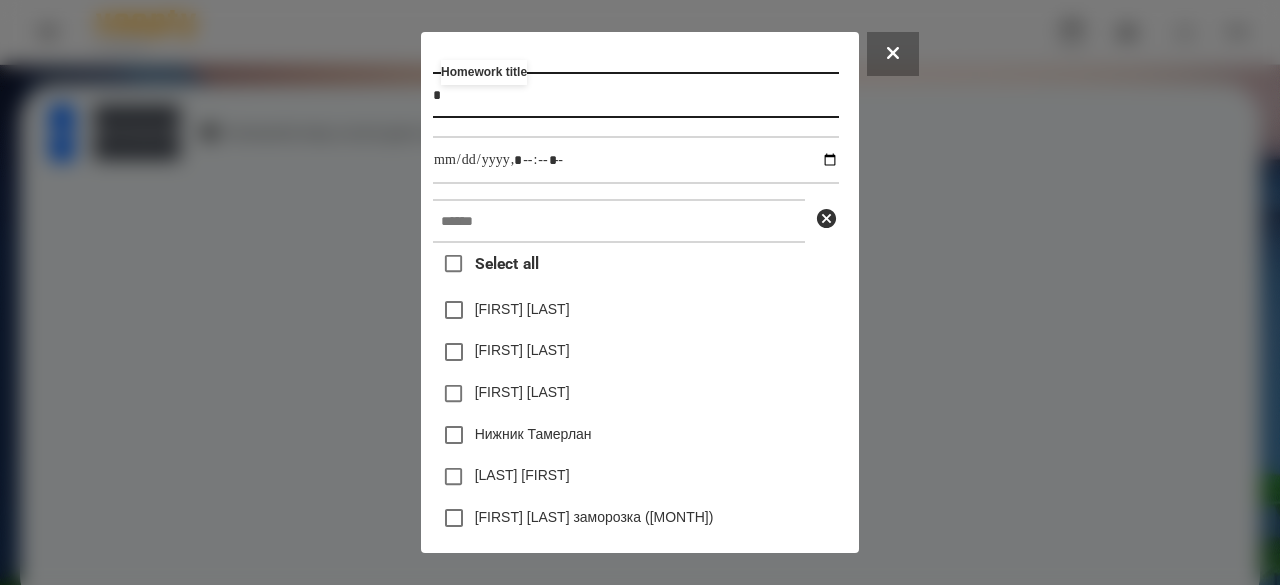 type 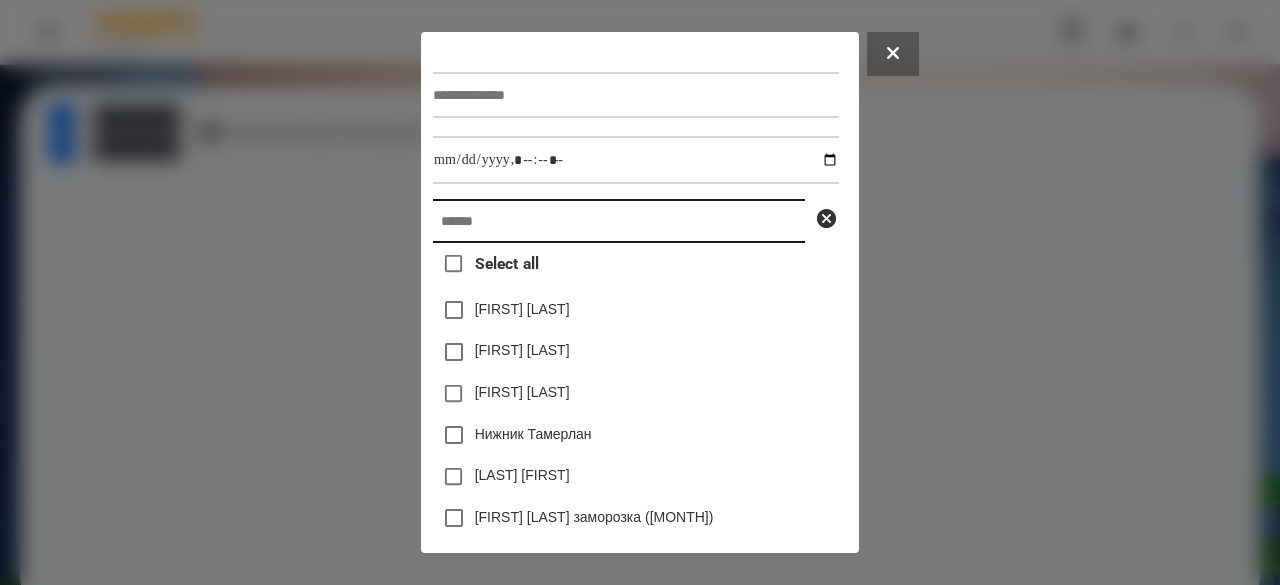 click at bounding box center [619, 221] 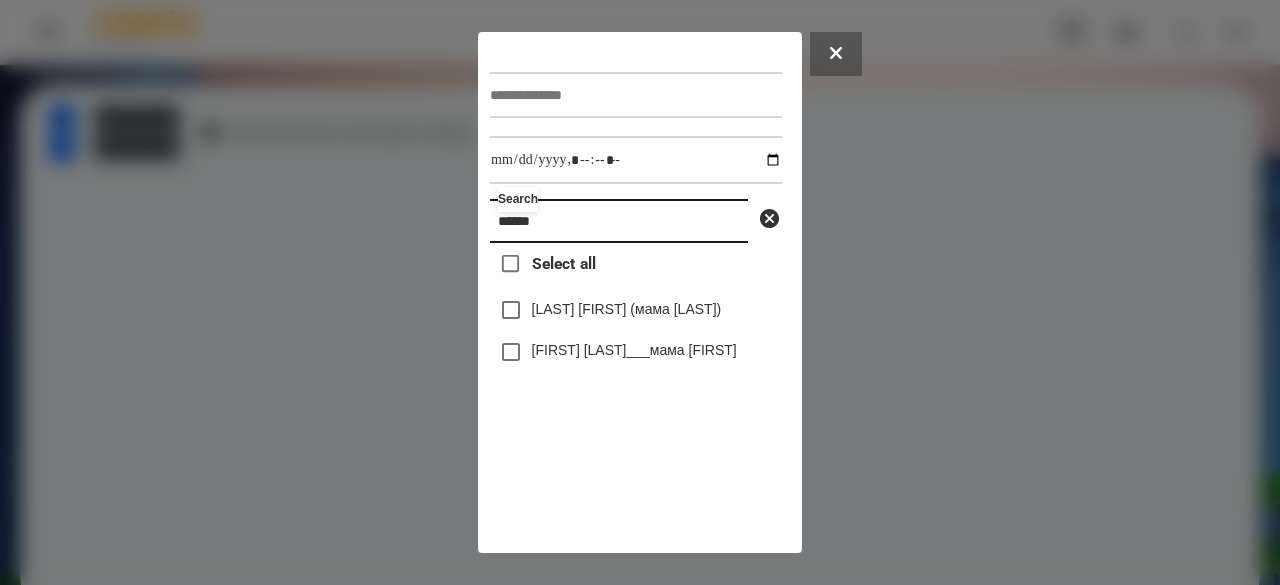 type on "******" 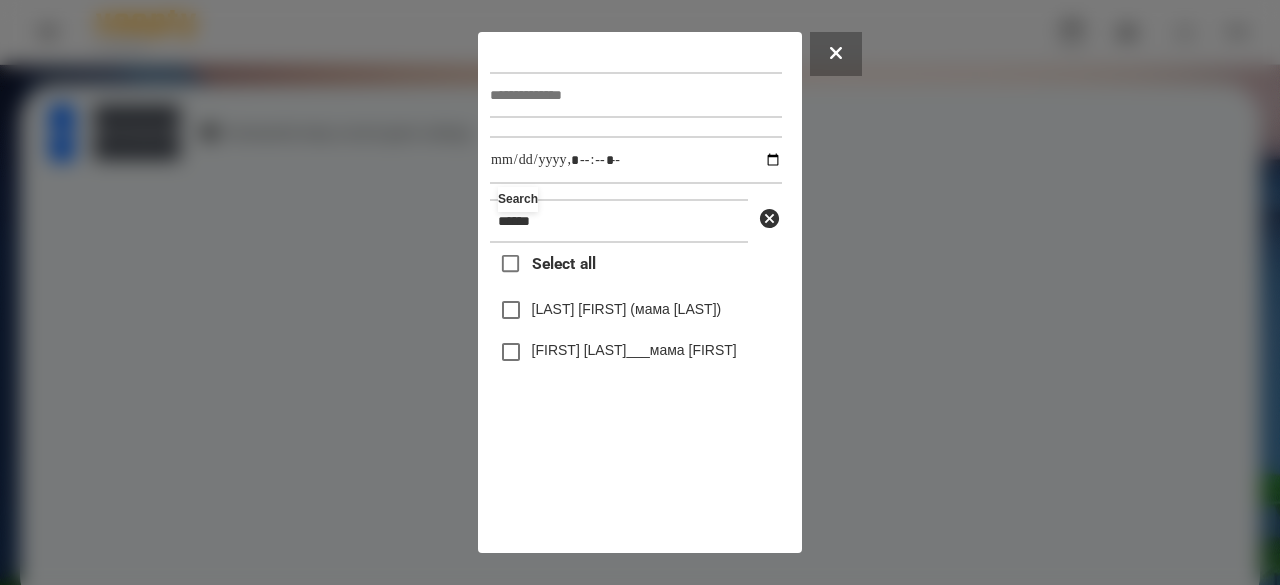 click on "[LAST] [FIRST] (мама [LAST])" at bounding box center [627, 309] 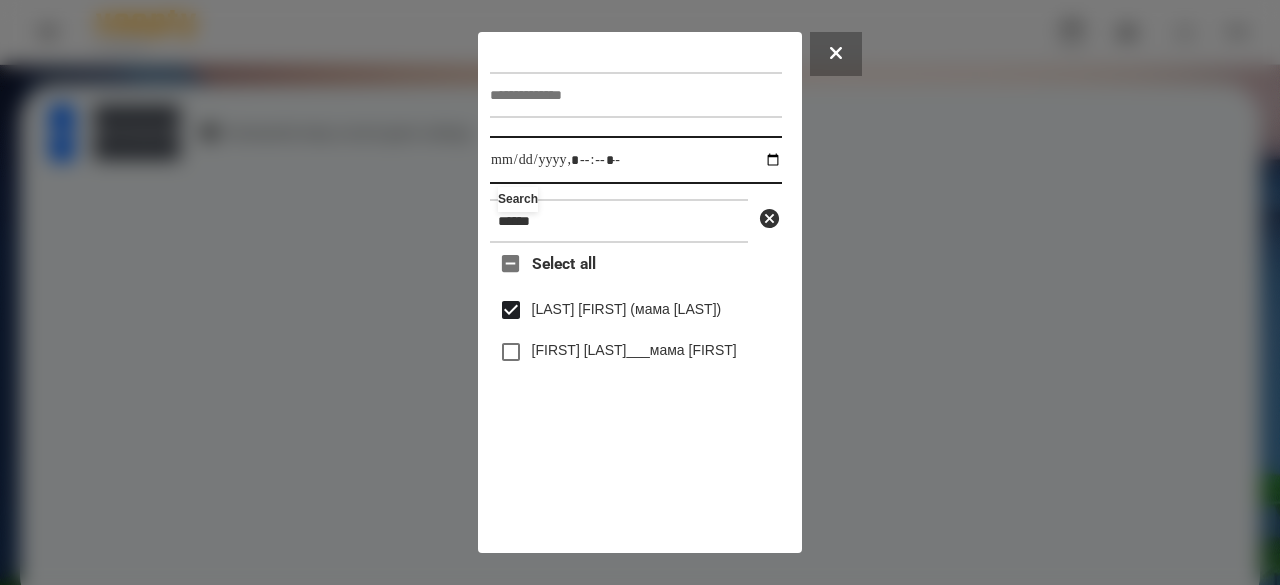click at bounding box center (636, 160) 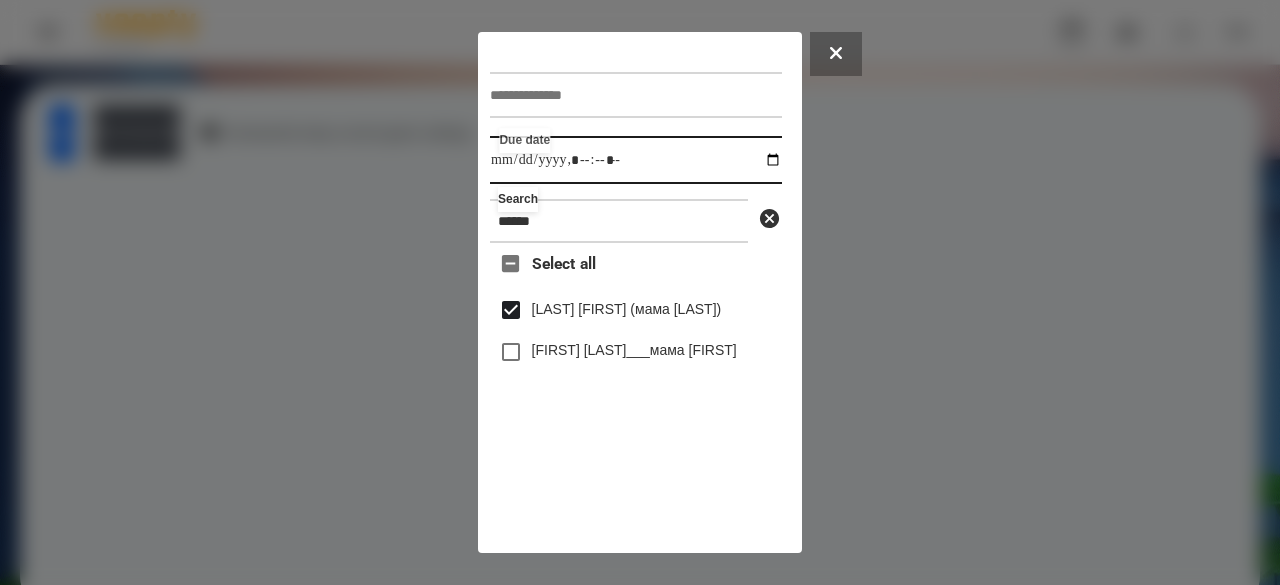 type on "**********" 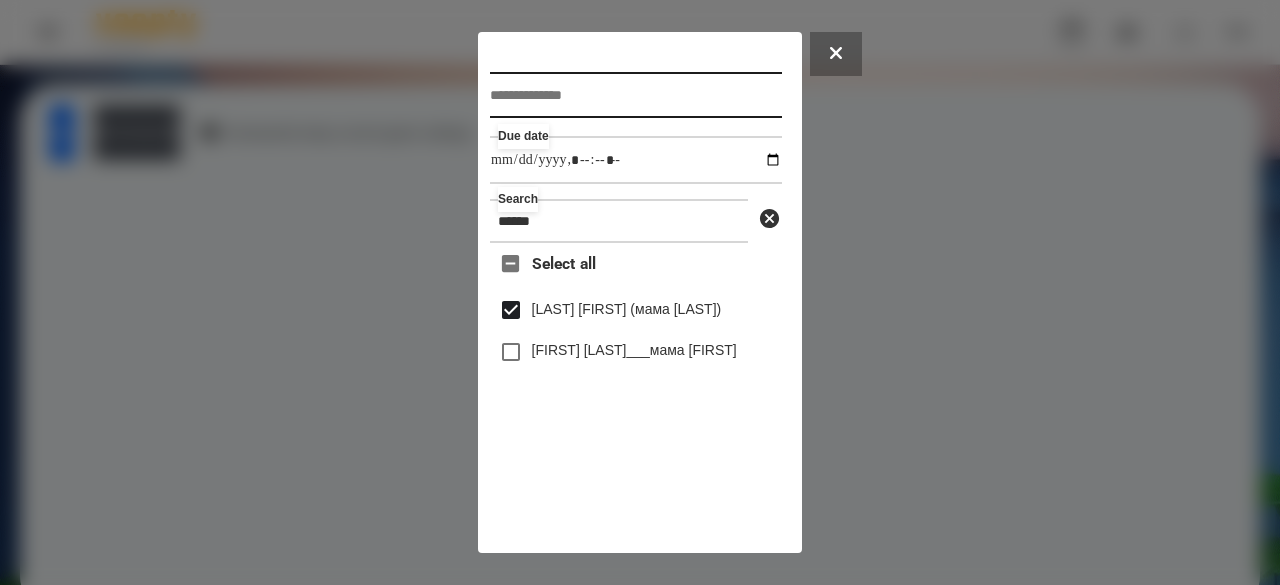click at bounding box center [636, 95] 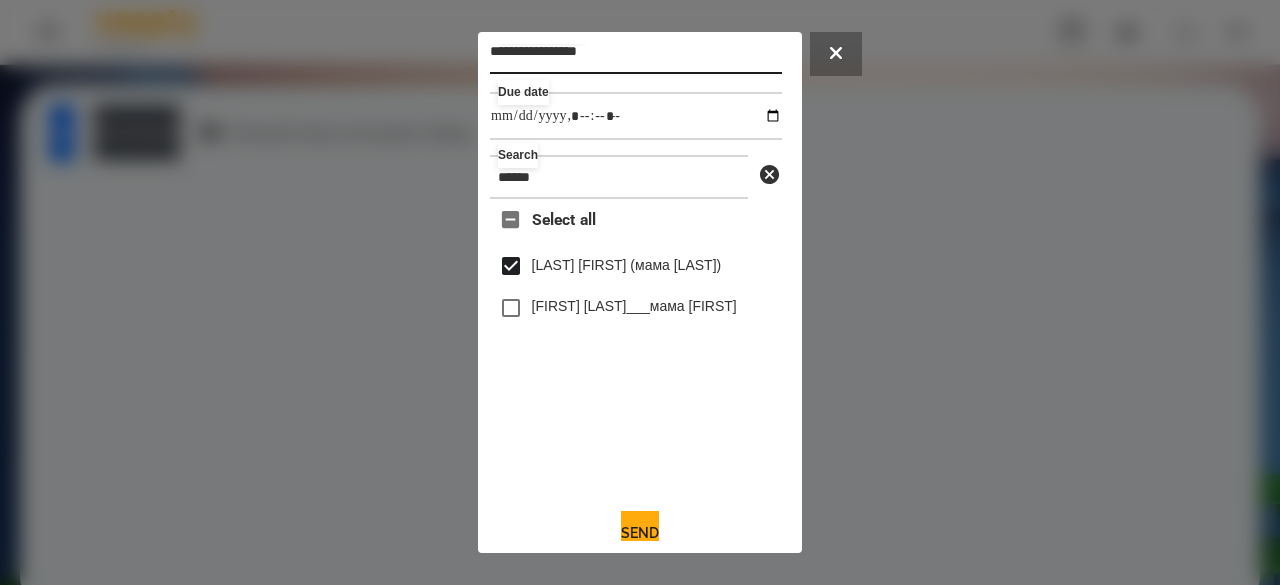 scroll, scrollTop: 66, scrollLeft: 0, axis: vertical 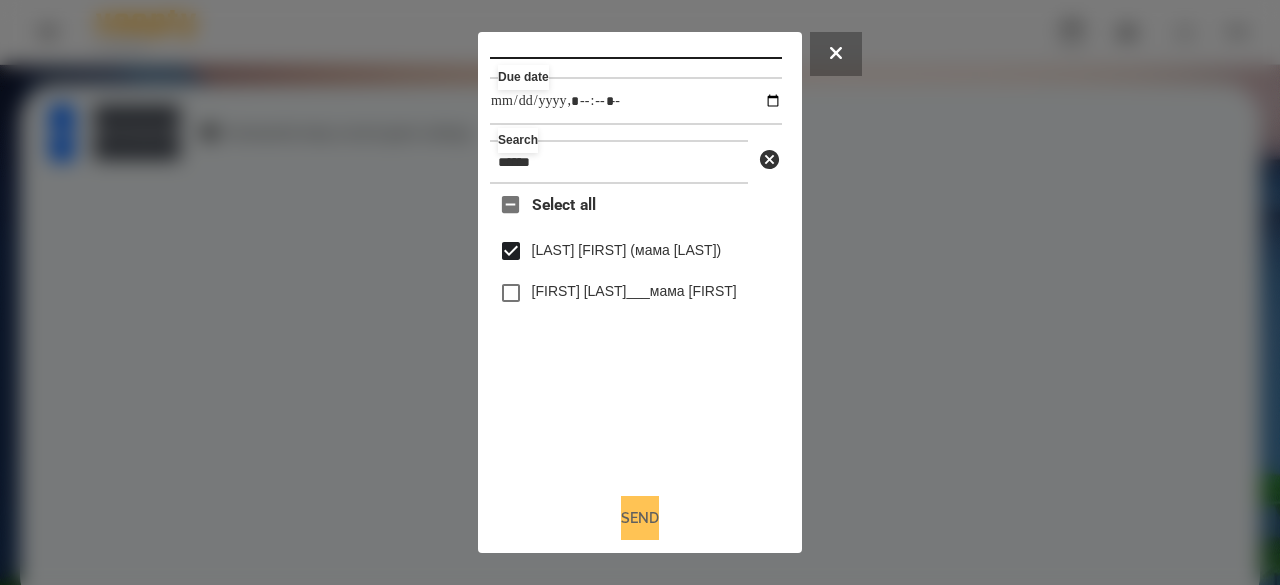 type on "**********" 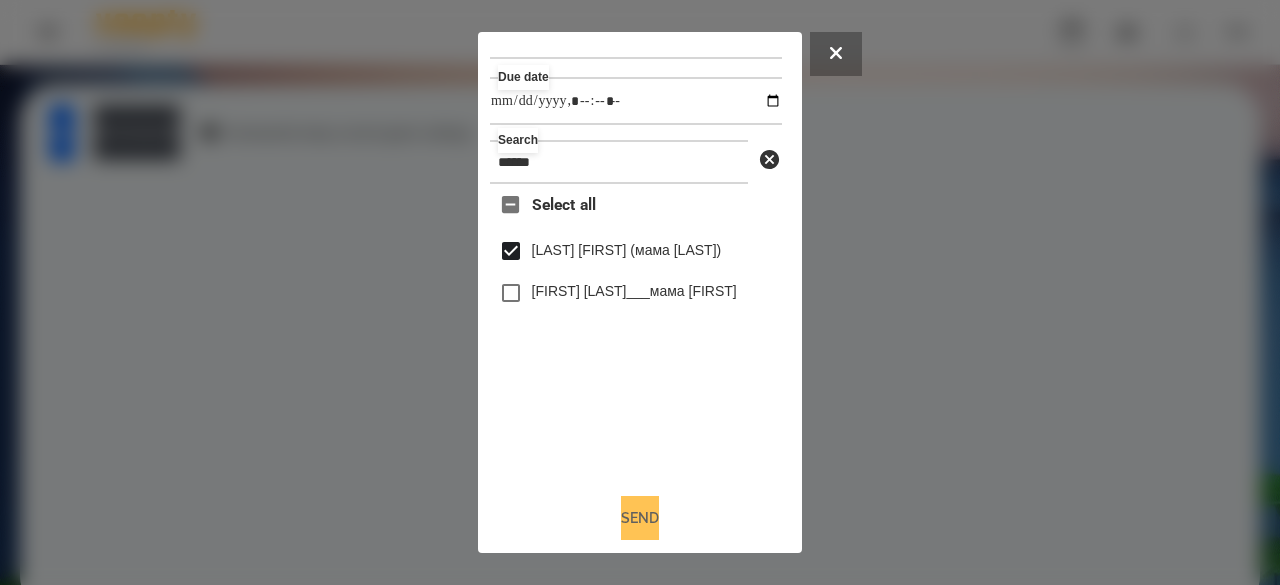 click on "Send" at bounding box center (640, 518) 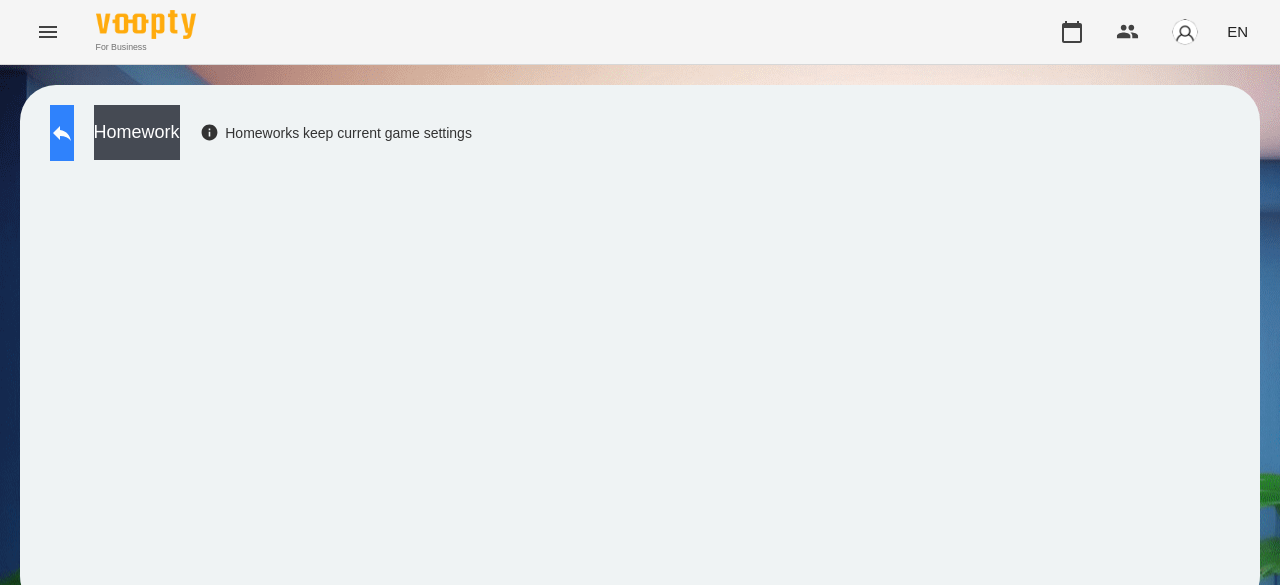 click 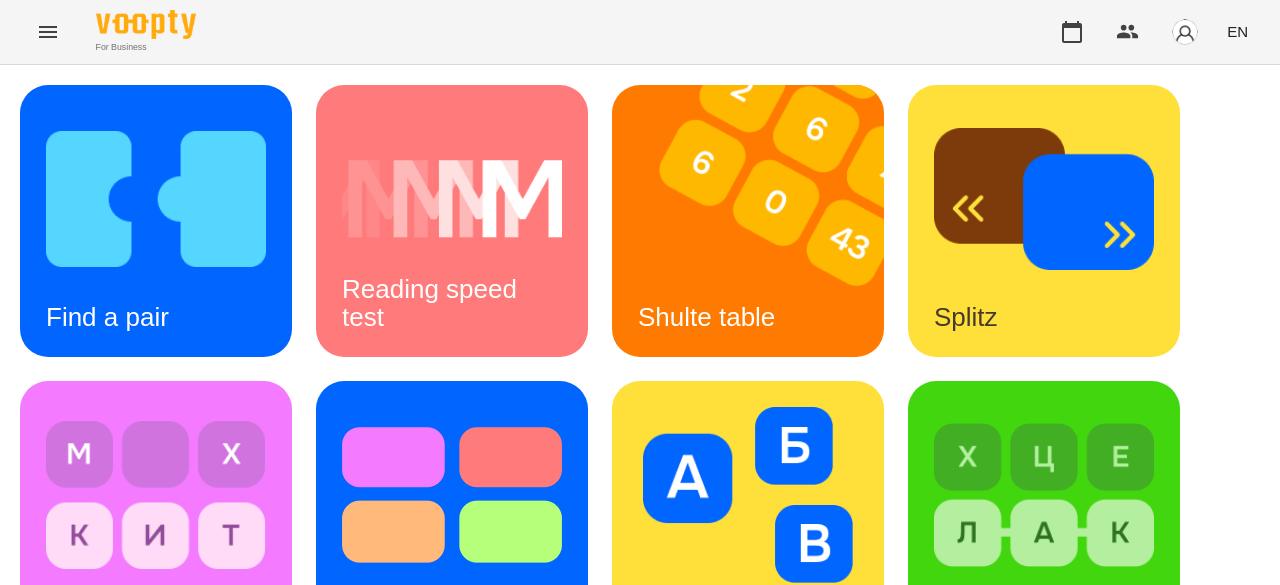 scroll, scrollTop: 402, scrollLeft: 0, axis: vertical 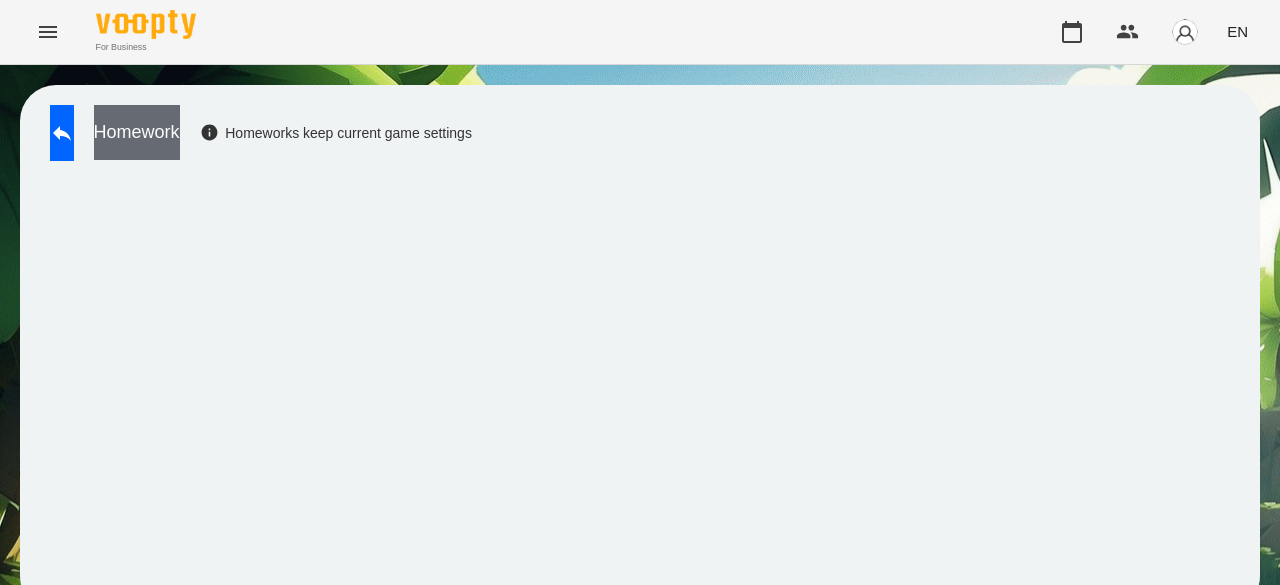 click on "Homework" at bounding box center [137, 132] 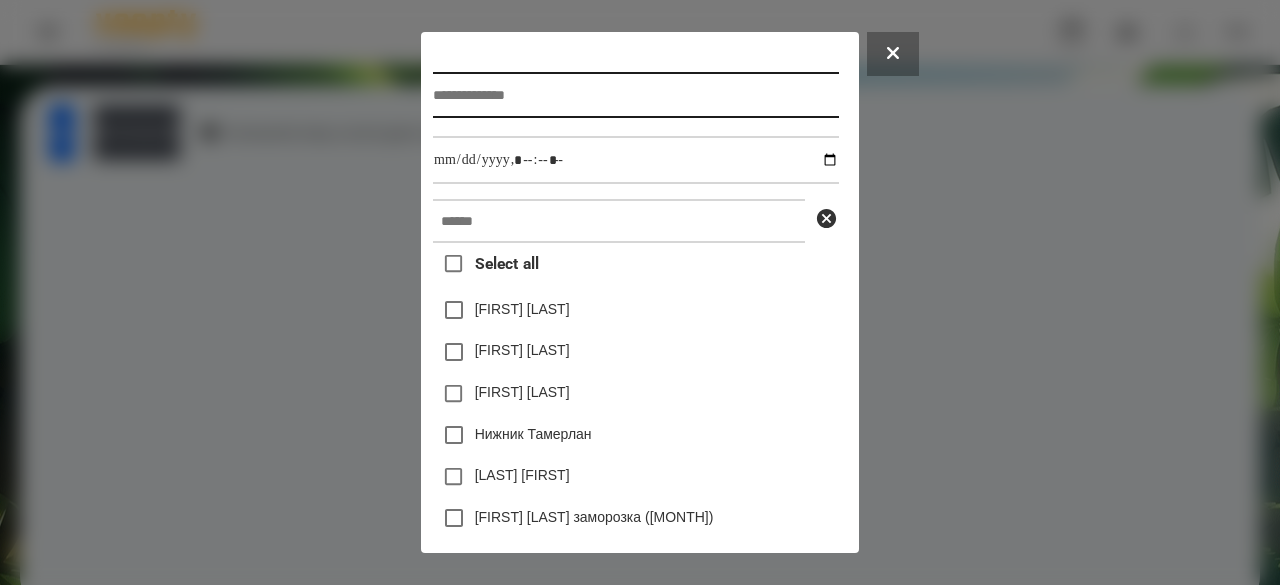 click at bounding box center [636, 95] 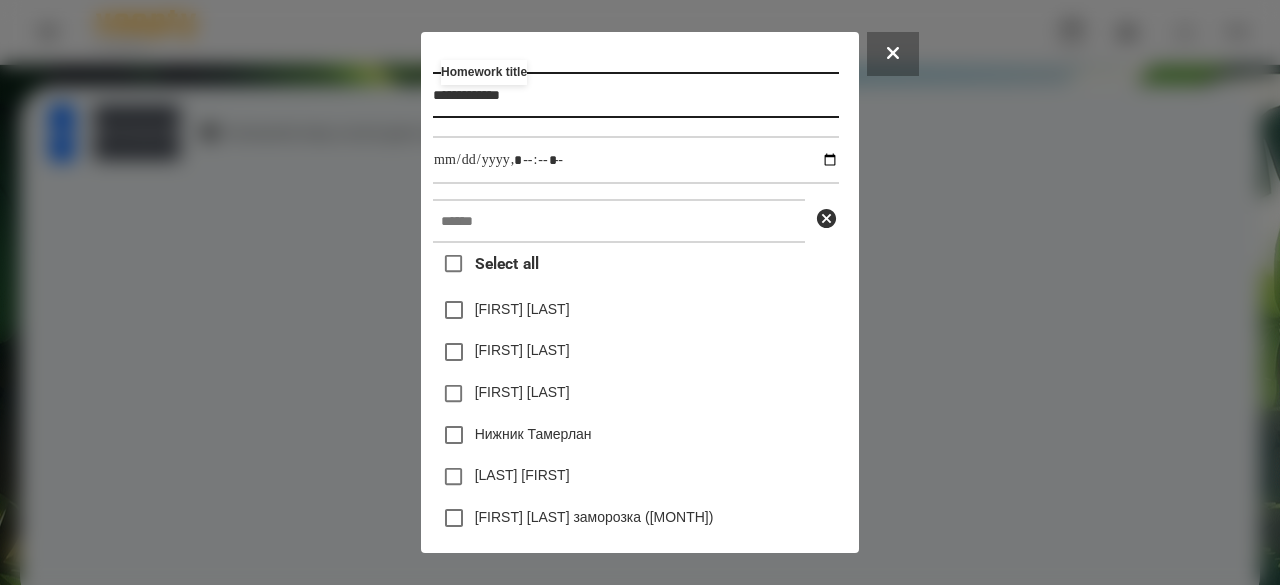 type on "**********" 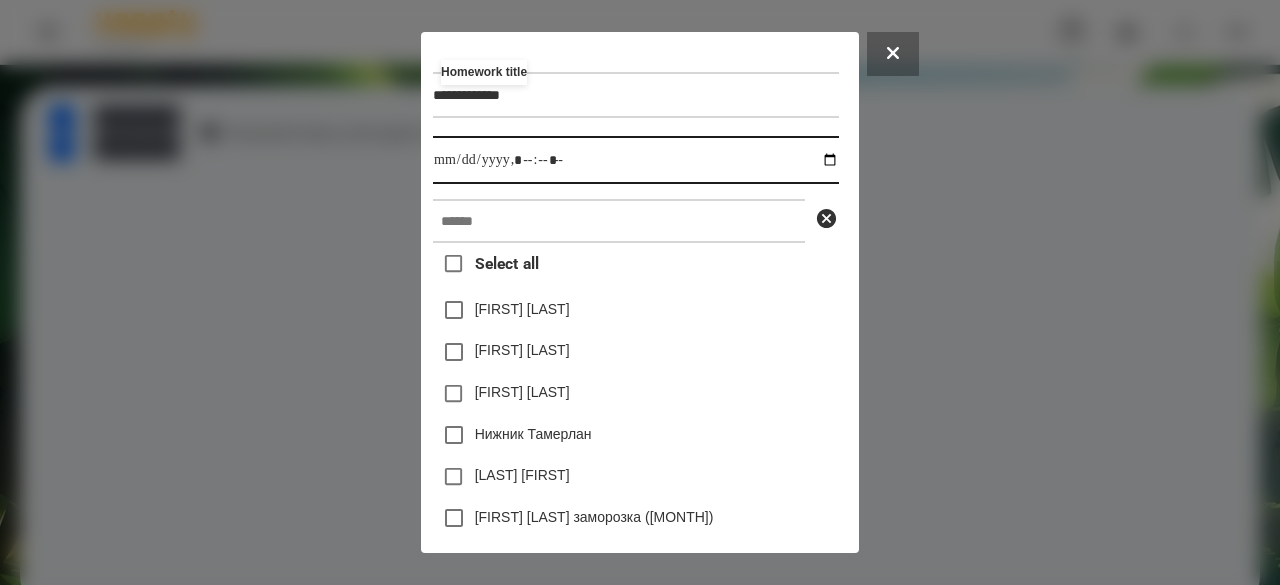 click at bounding box center (636, 160) 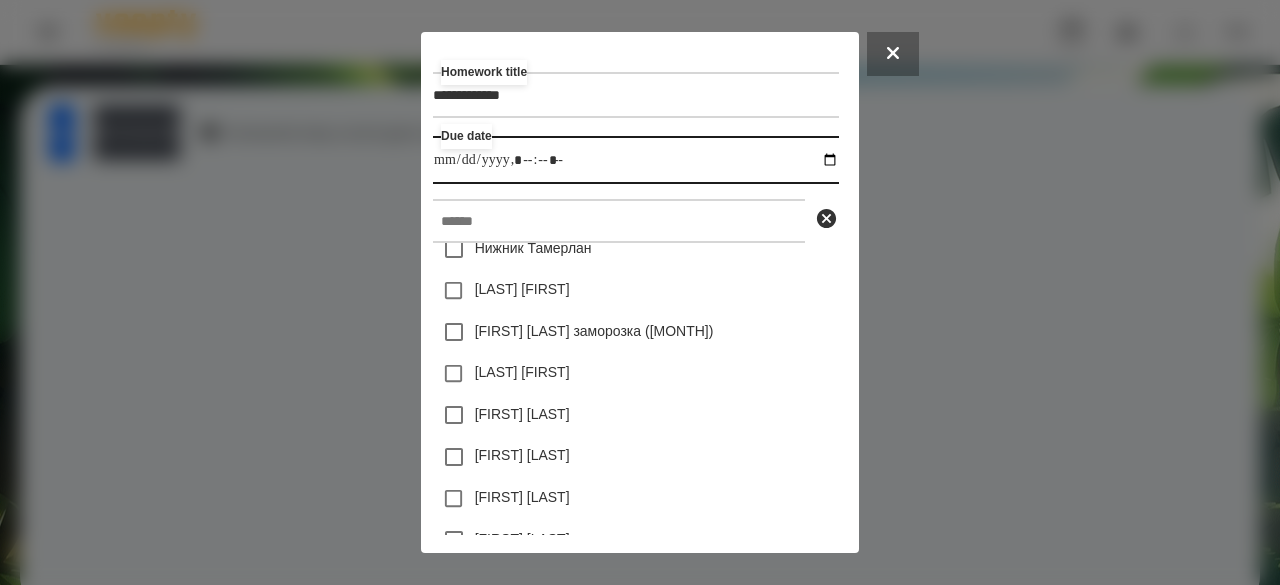 scroll, scrollTop: 200, scrollLeft: 0, axis: vertical 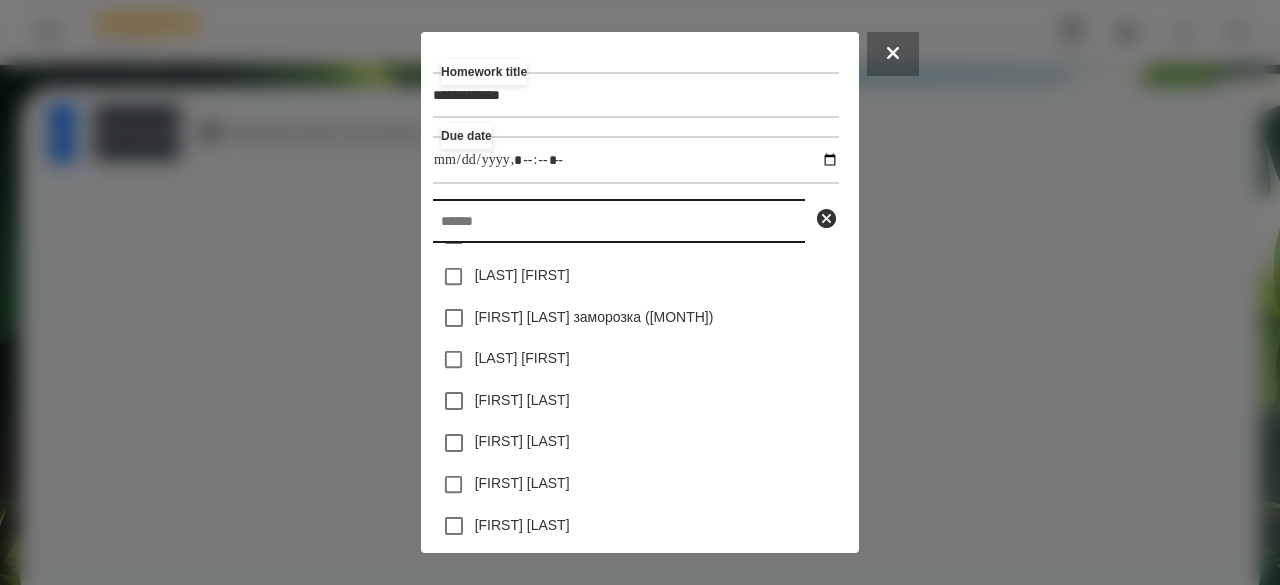 click at bounding box center (619, 221) 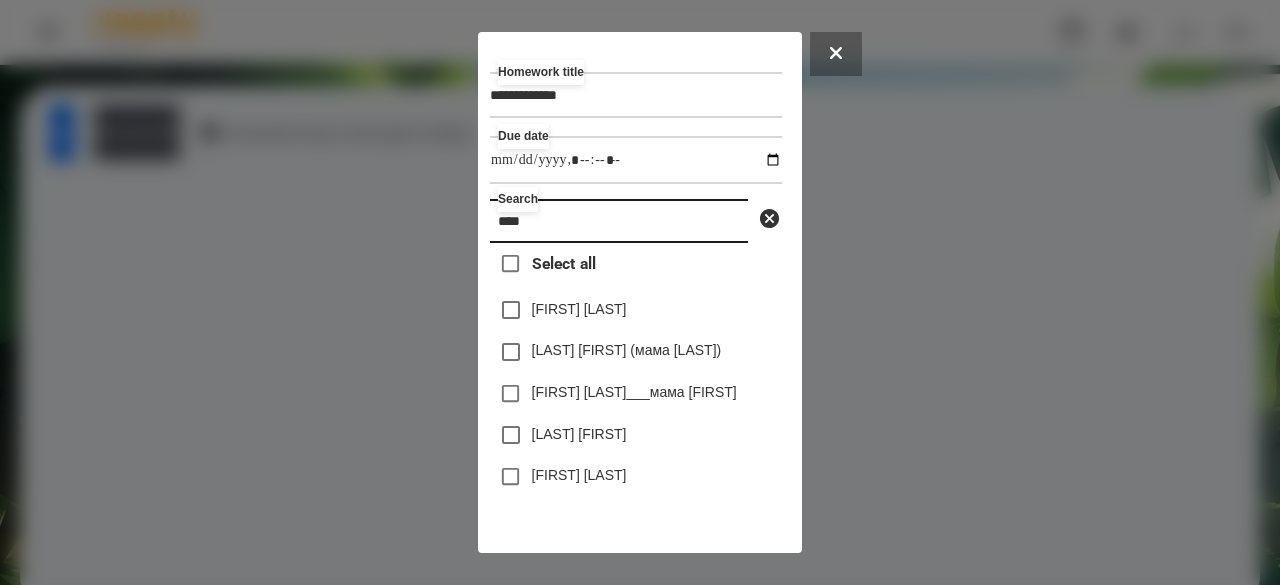 scroll, scrollTop: 0, scrollLeft: 0, axis: both 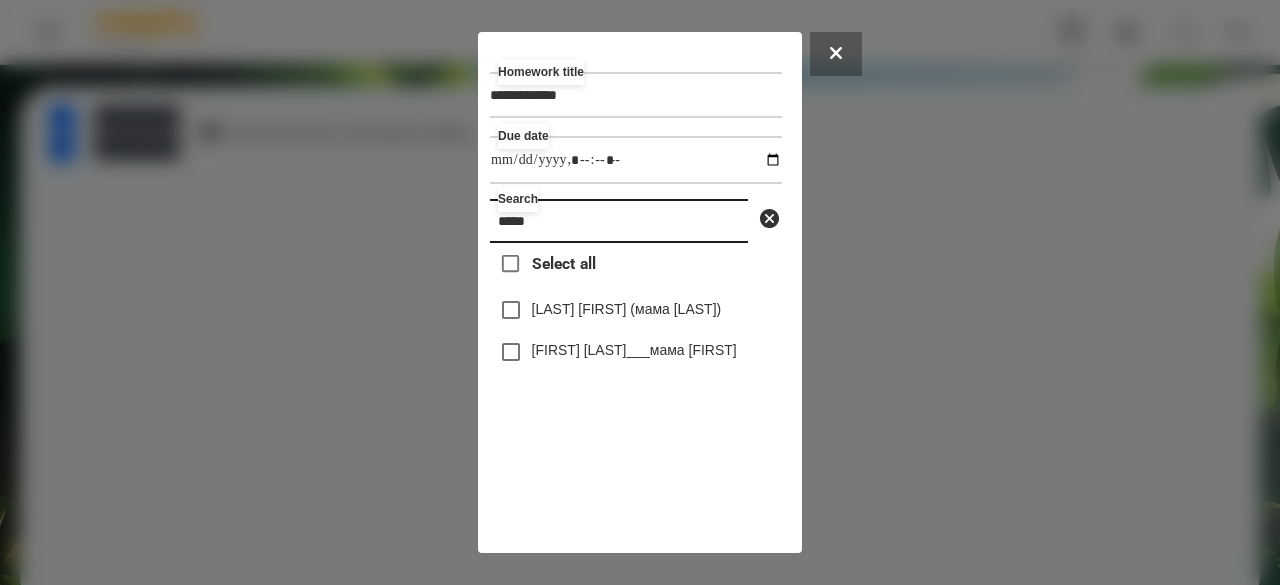 type on "*****" 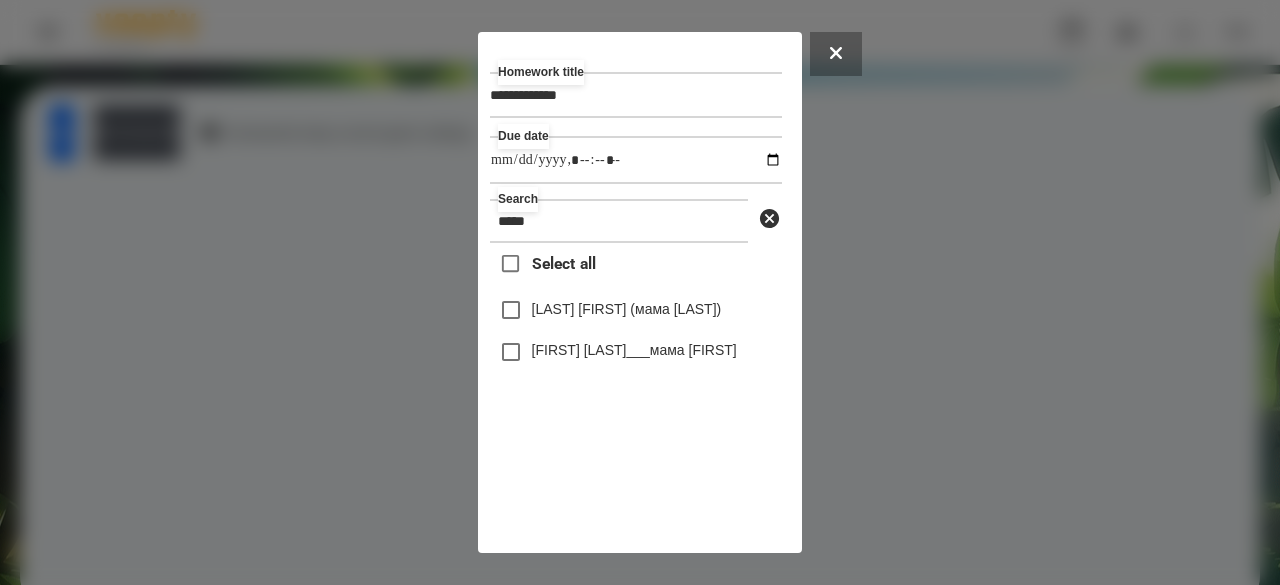 click on "[LAST] [FIRST] (мама [LAST])" at bounding box center [627, 309] 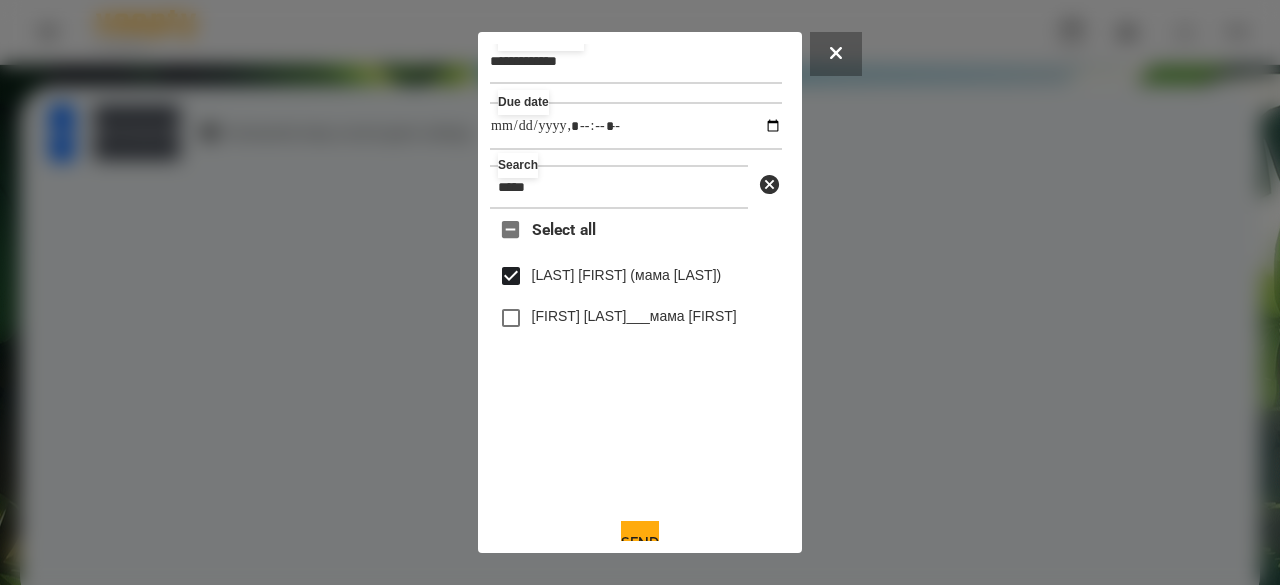 scroll, scrollTop: 66, scrollLeft: 0, axis: vertical 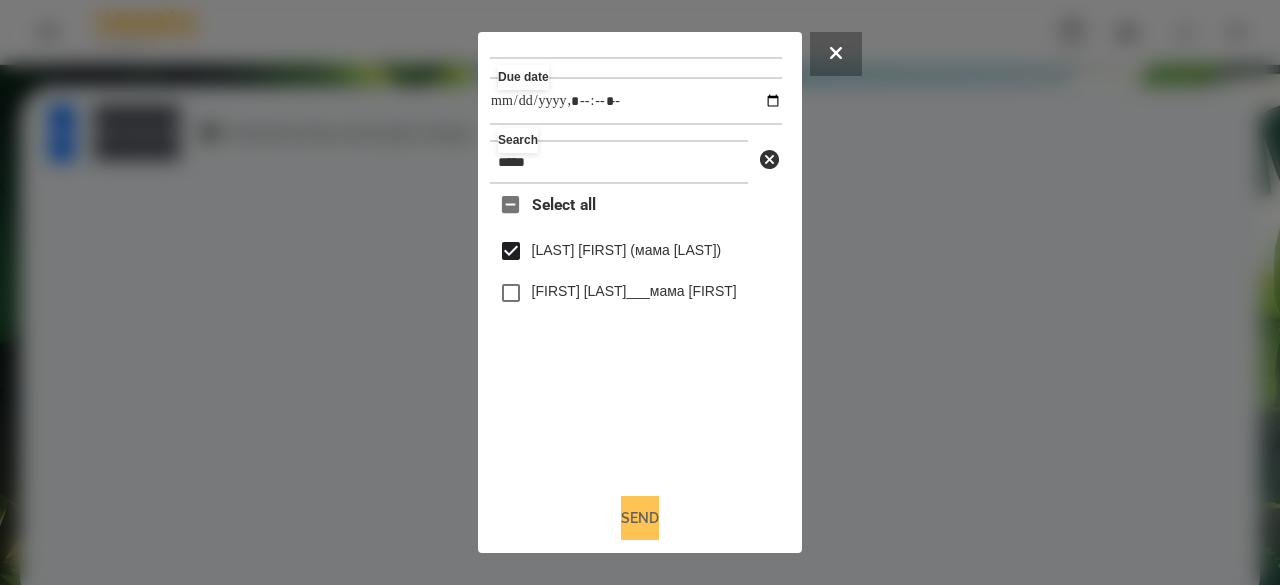 click on "Send" at bounding box center (640, 518) 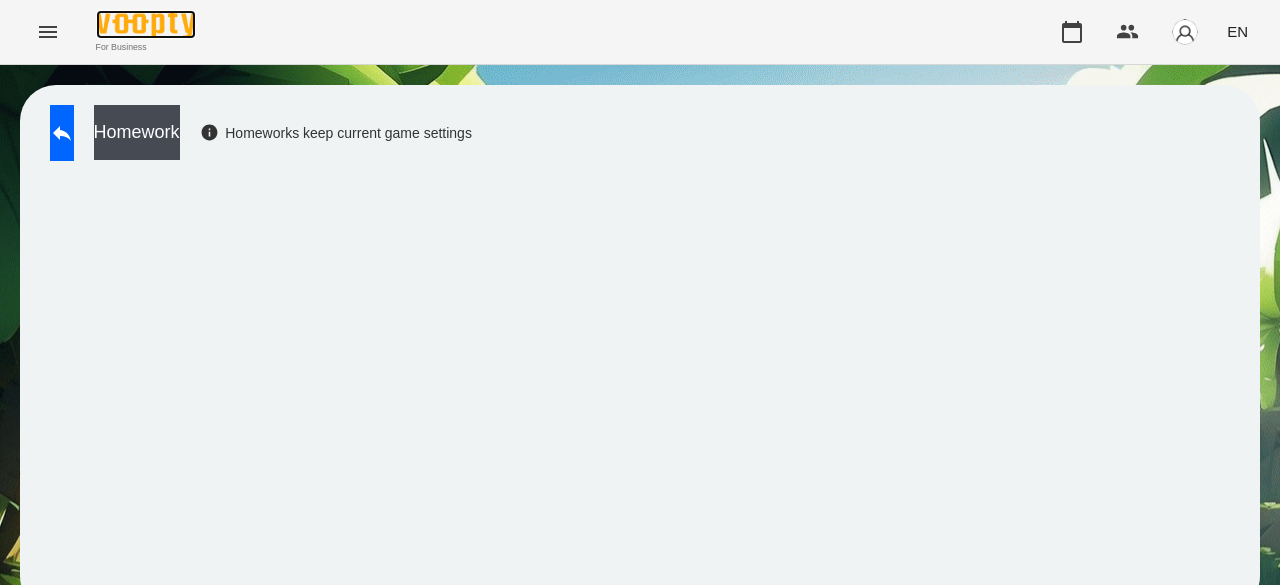 click at bounding box center (146, 24) 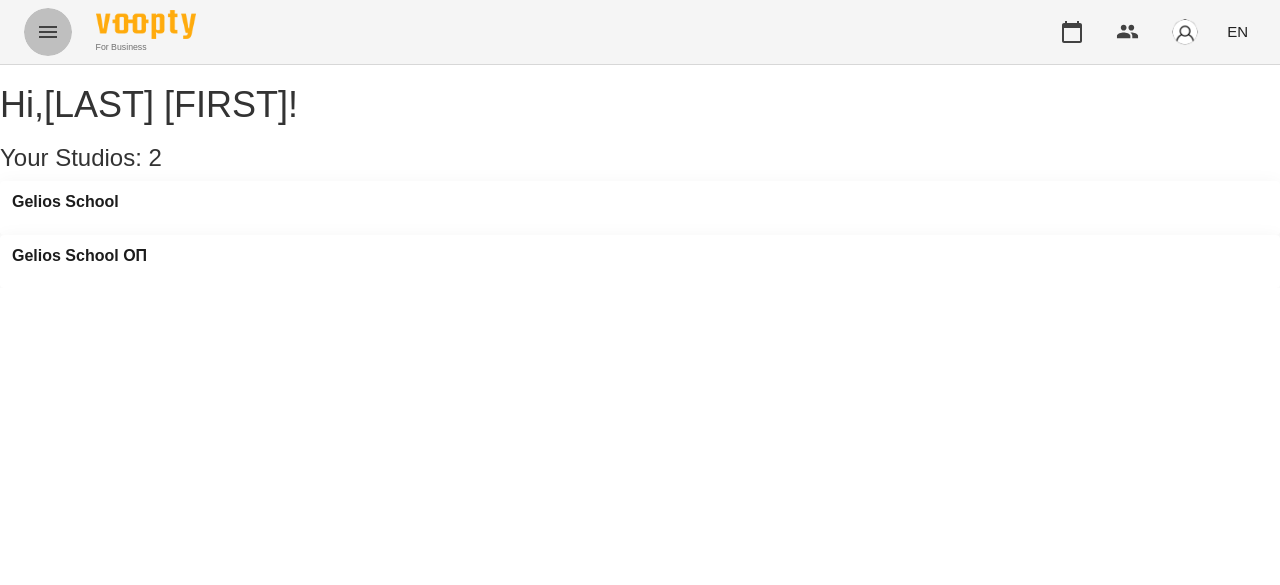 click at bounding box center (48, 32) 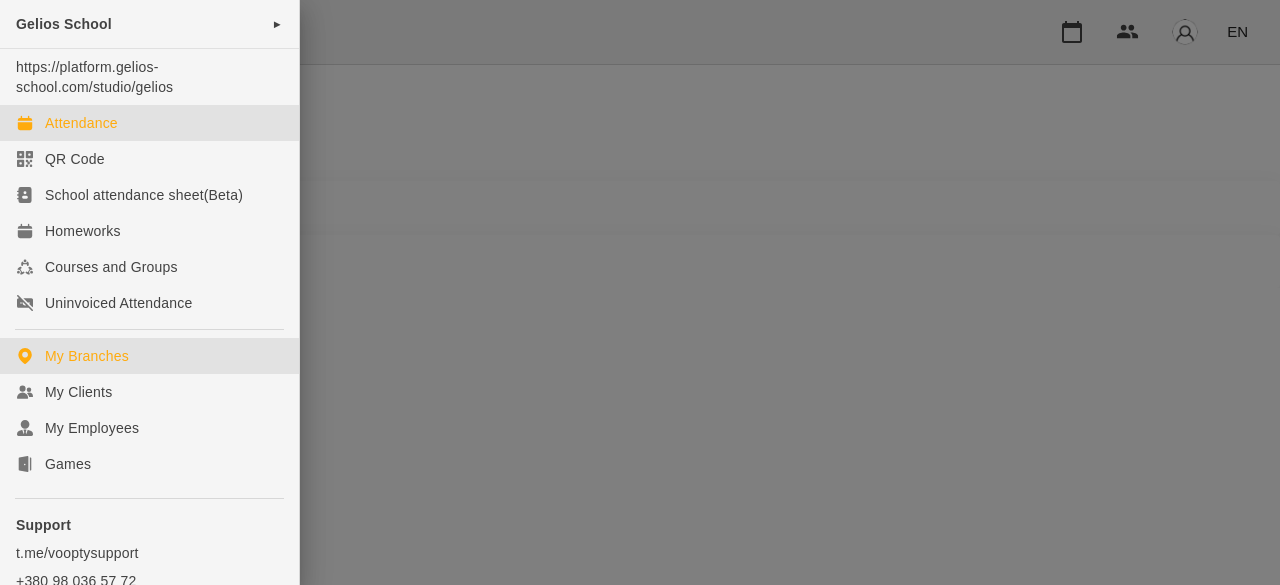 click on "Attendance" at bounding box center (81, 123) 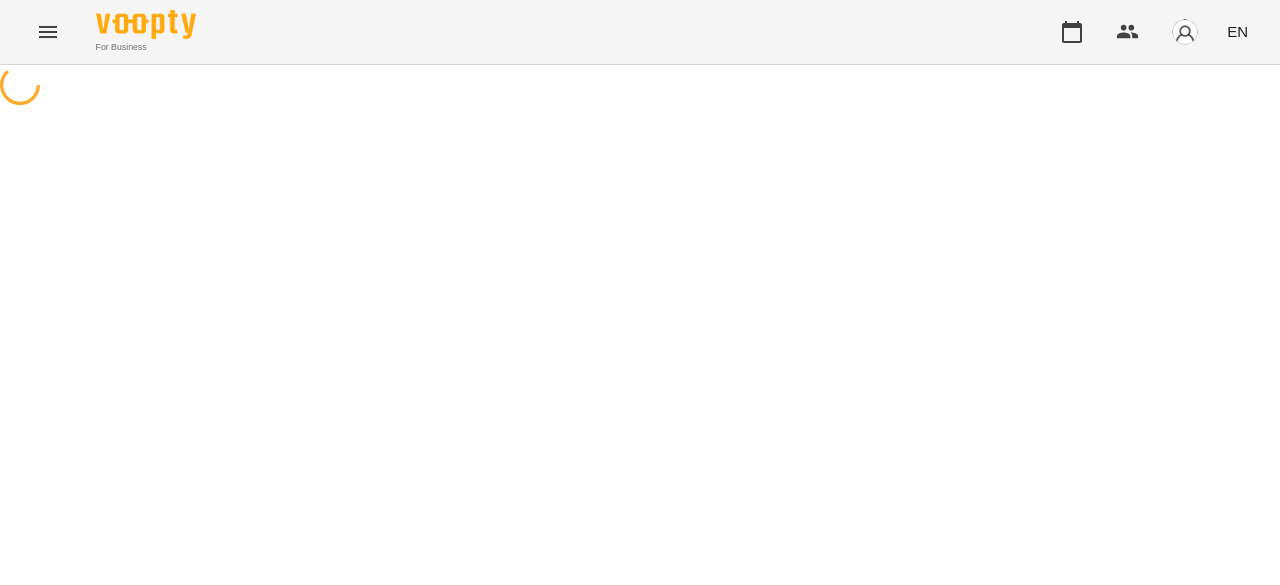click at bounding box center [48, 32] 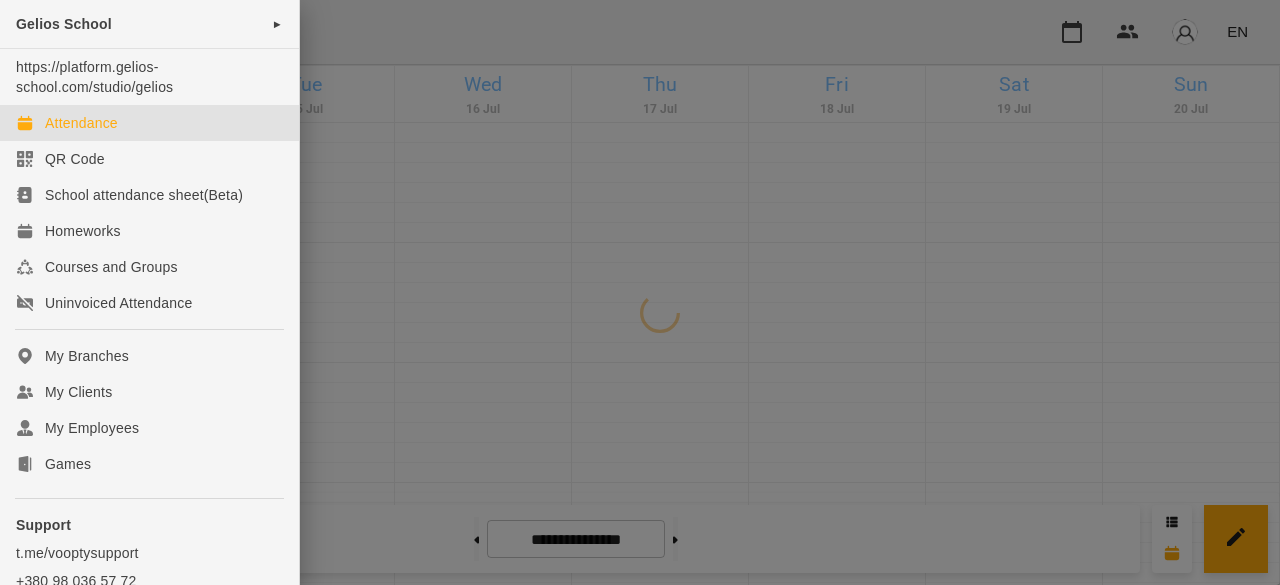 click at bounding box center [640, 292] 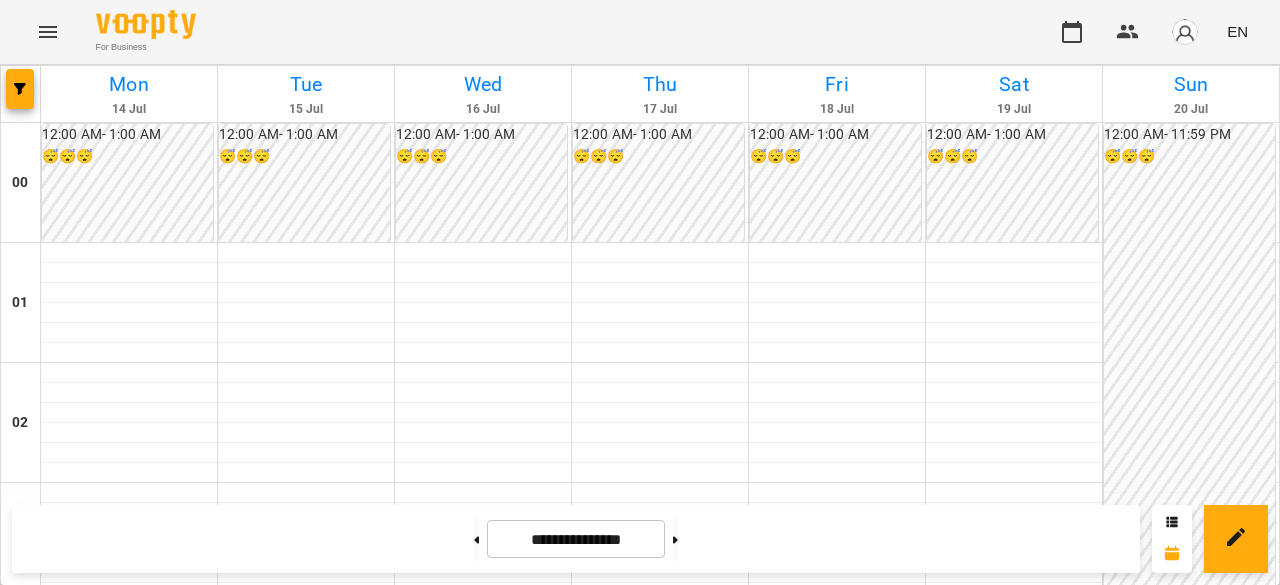 scroll, scrollTop: 1700, scrollLeft: 0, axis: vertical 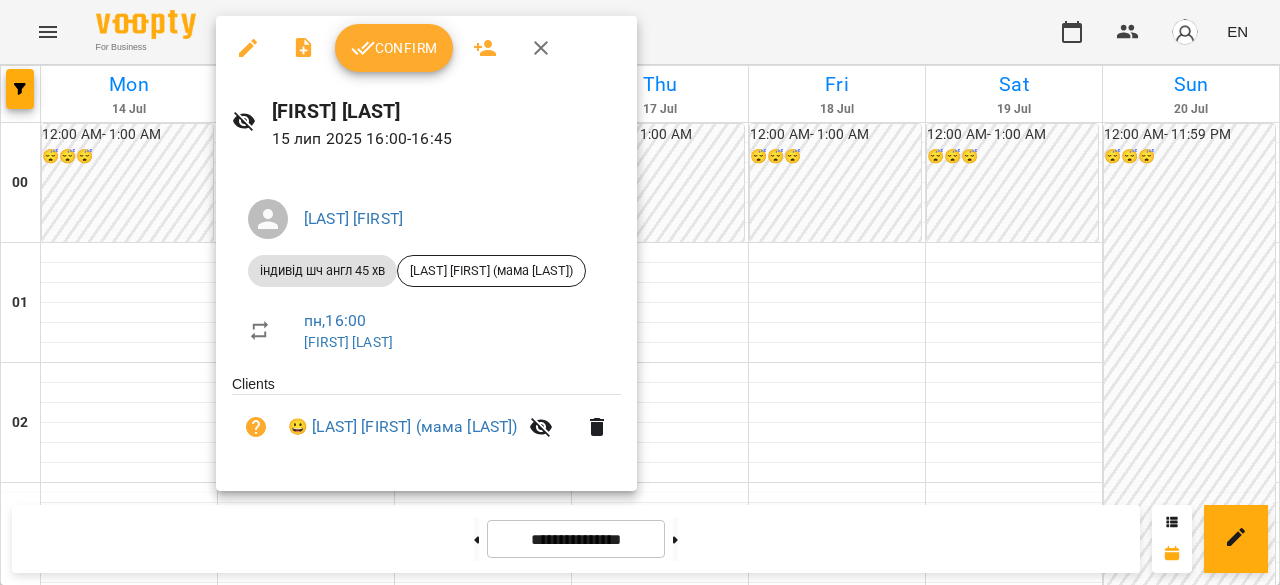 click at bounding box center (640, 292) 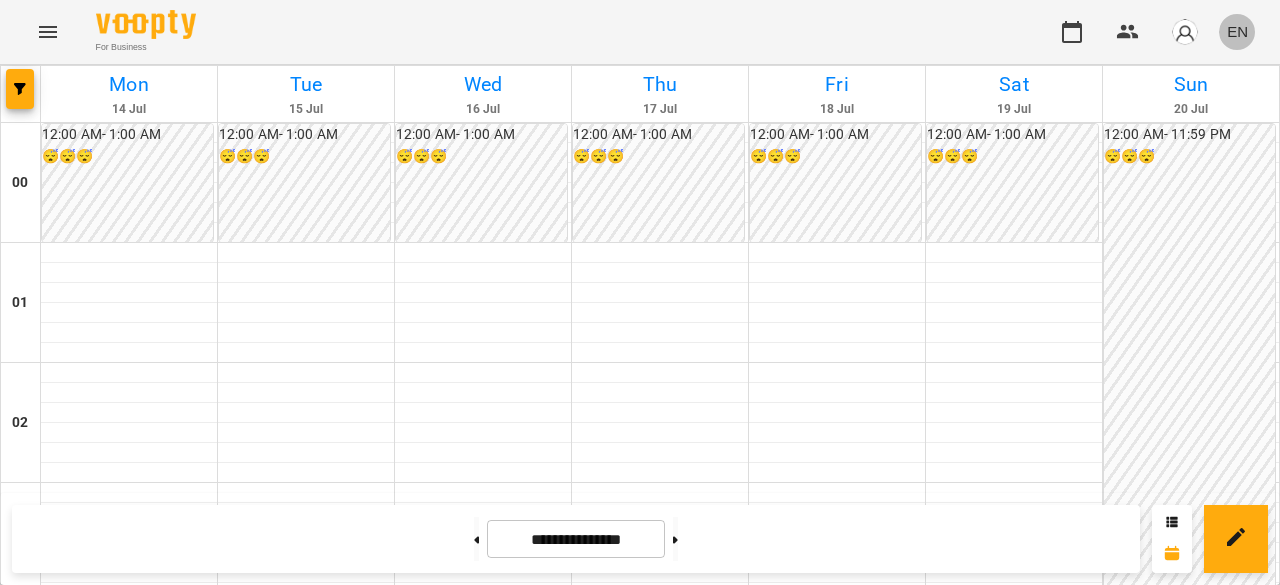 click on "EN" at bounding box center (1237, 31) 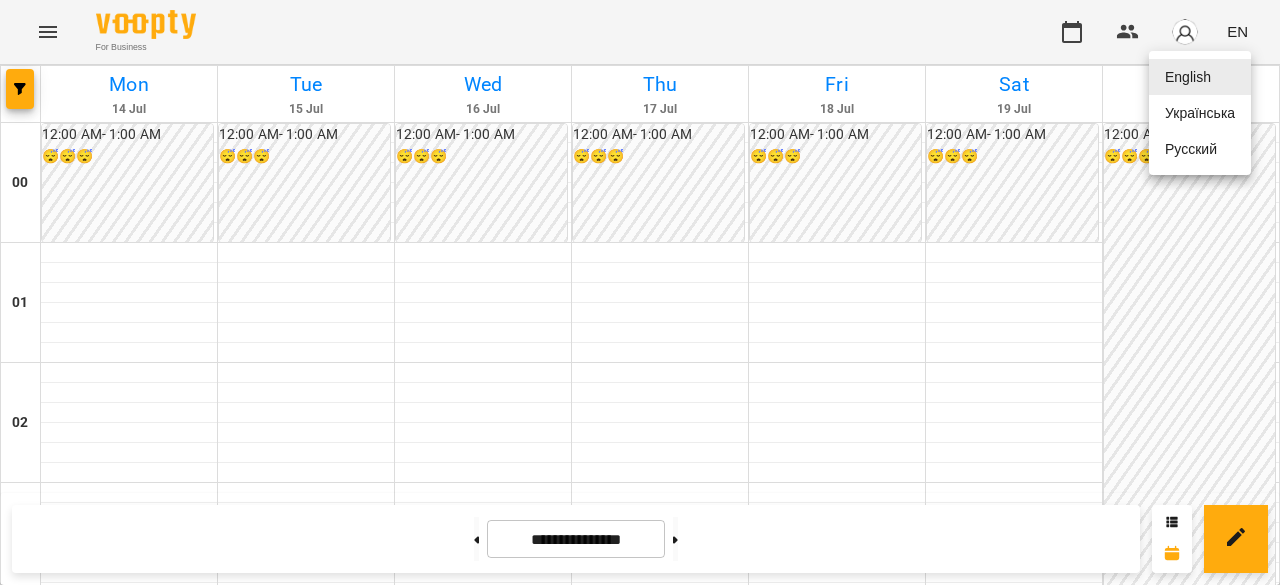 click on "Українська" at bounding box center (1200, 113) 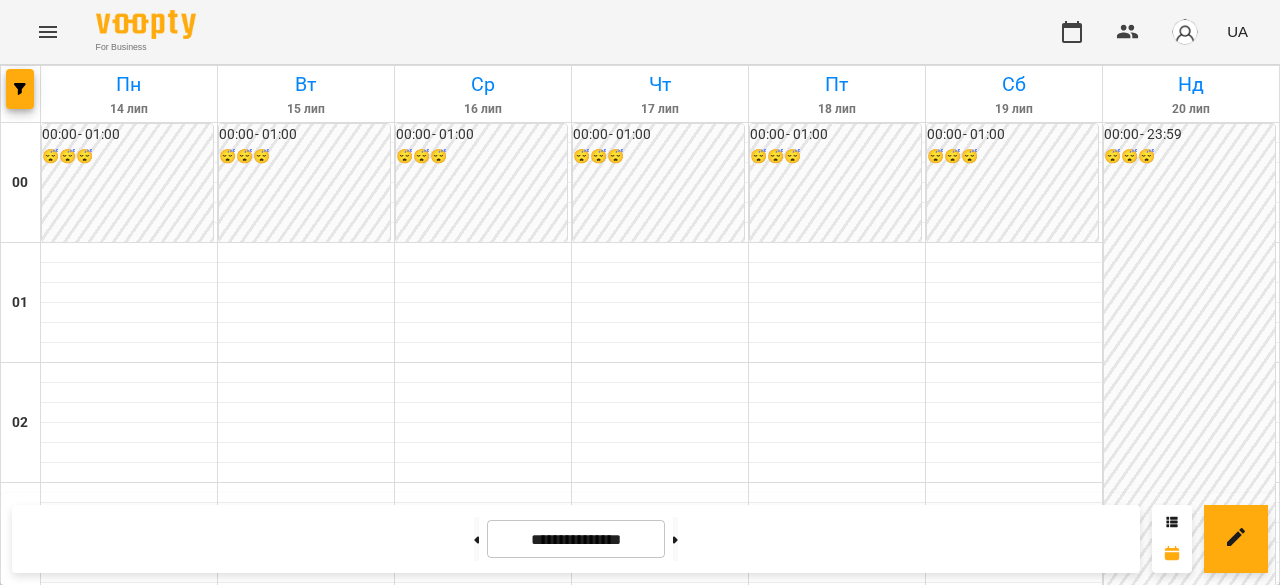 scroll, scrollTop: 1800, scrollLeft: 0, axis: vertical 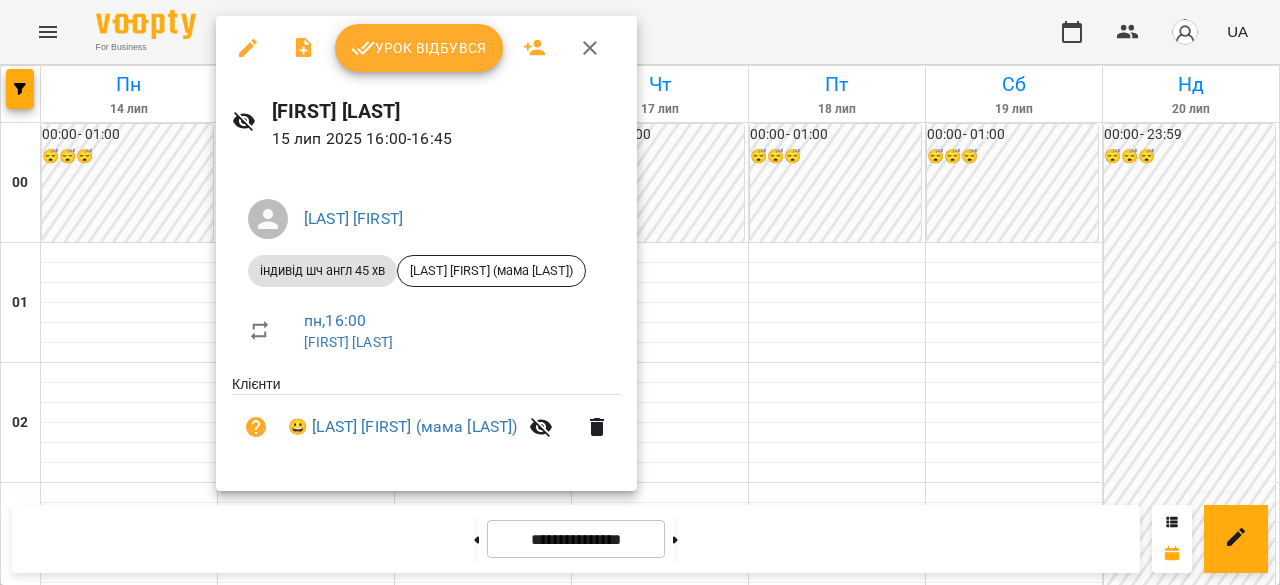 click on "Урок відбувся" at bounding box center [419, 48] 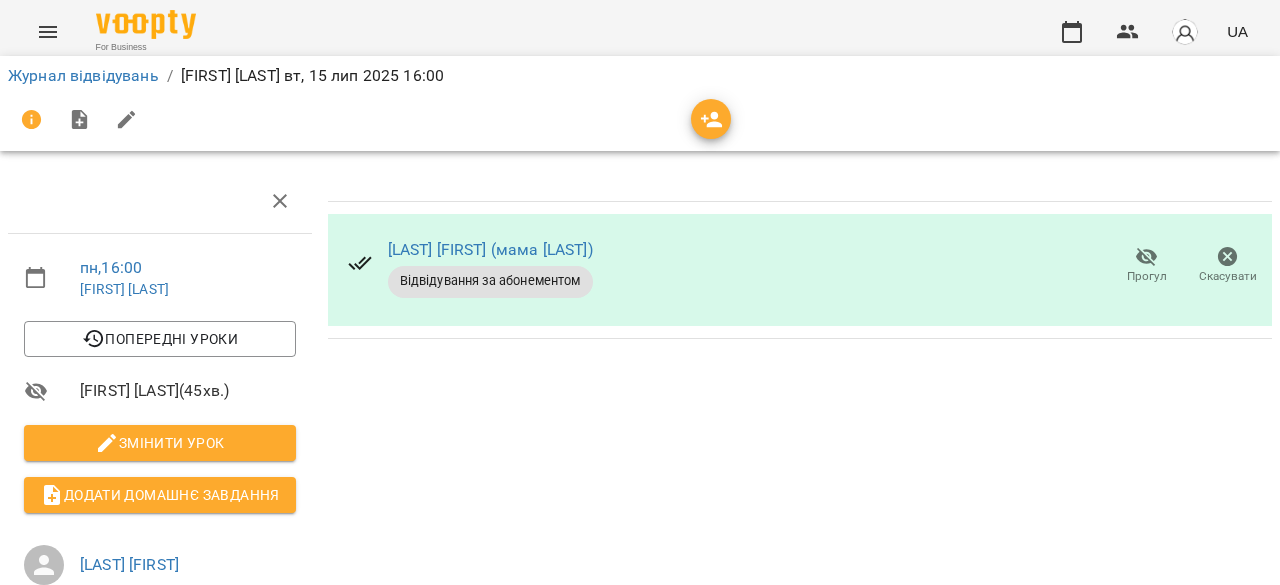 scroll, scrollTop: 0, scrollLeft: 0, axis: both 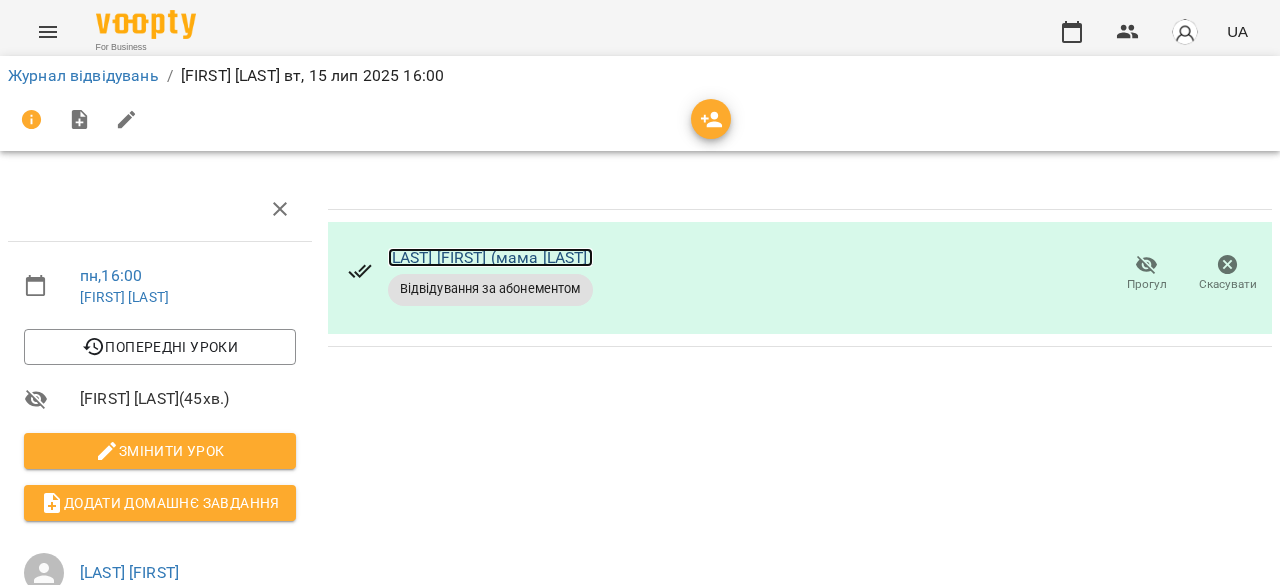 click on "[LAST] [FIRST] (мама [LAST])" at bounding box center [490, 257] 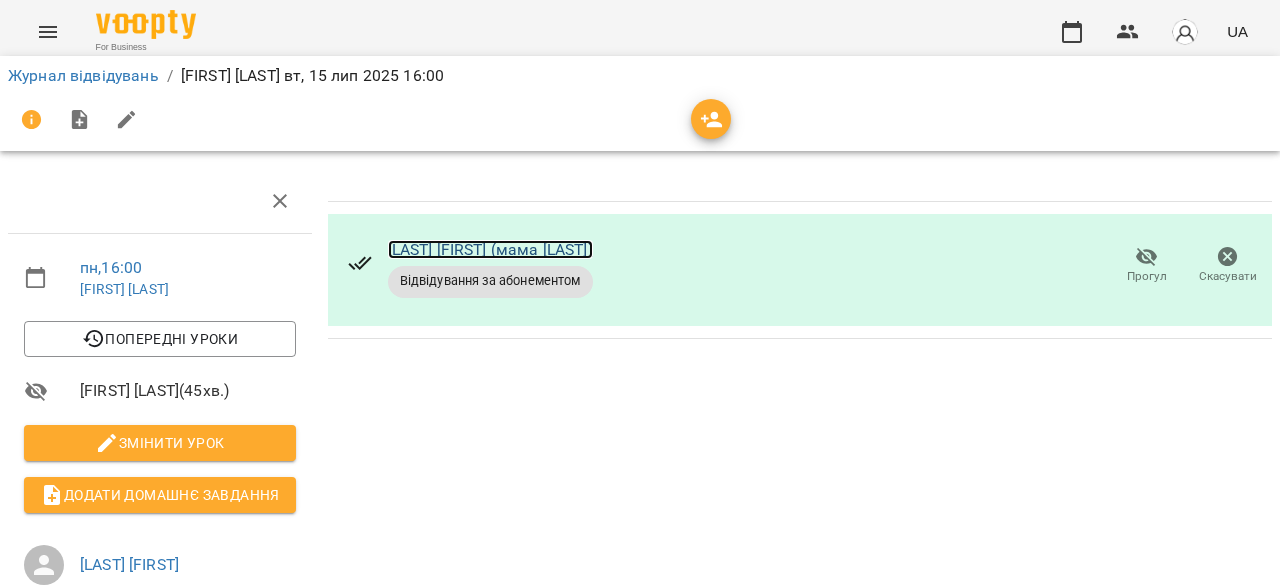 scroll, scrollTop: 0, scrollLeft: 0, axis: both 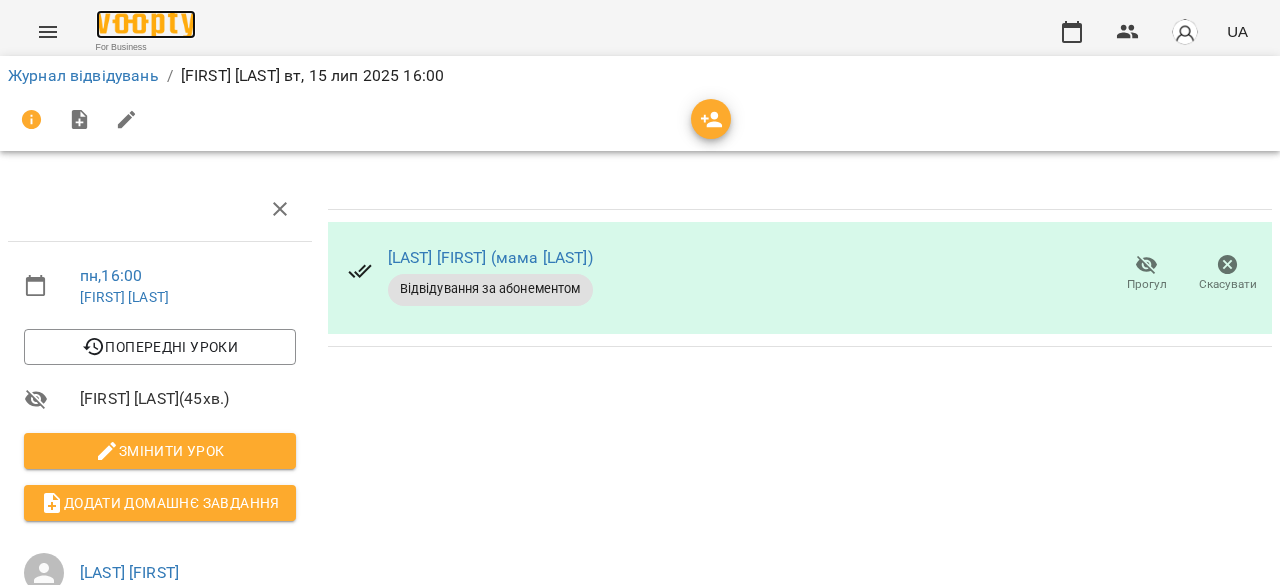 click at bounding box center (146, 24) 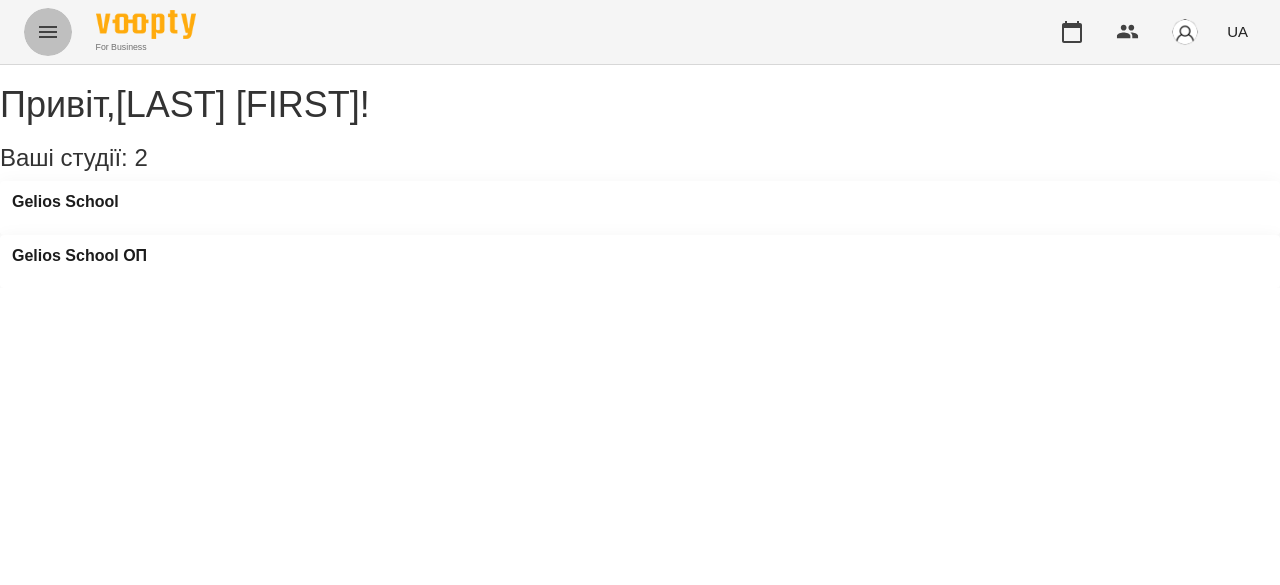 click 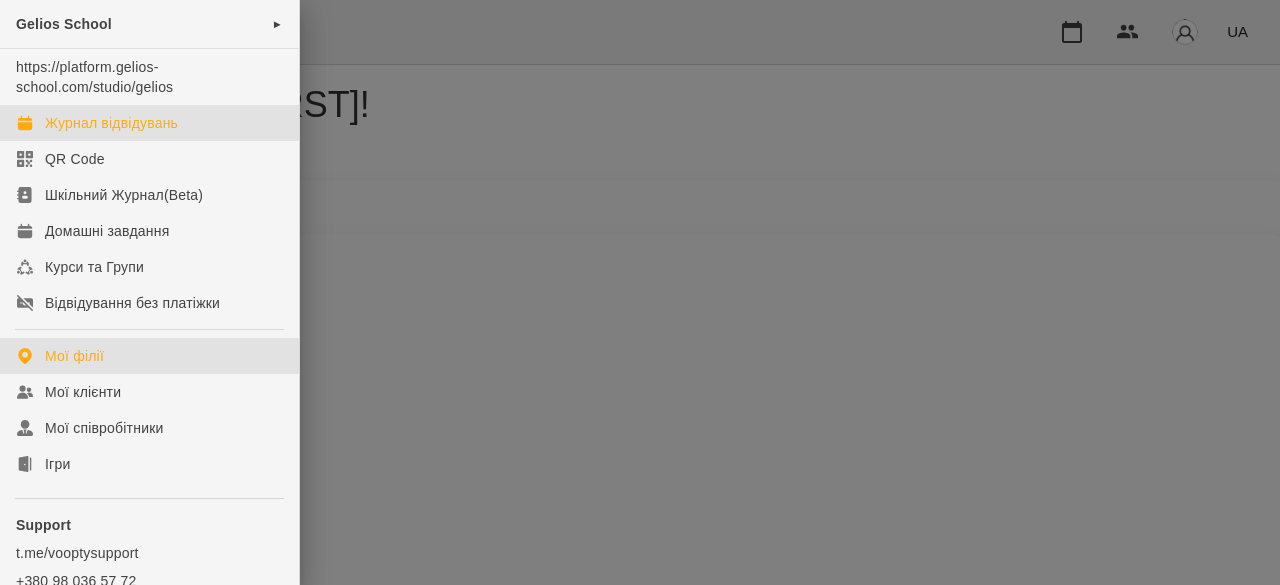 click on "Журнал відвідувань" at bounding box center (111, 123) 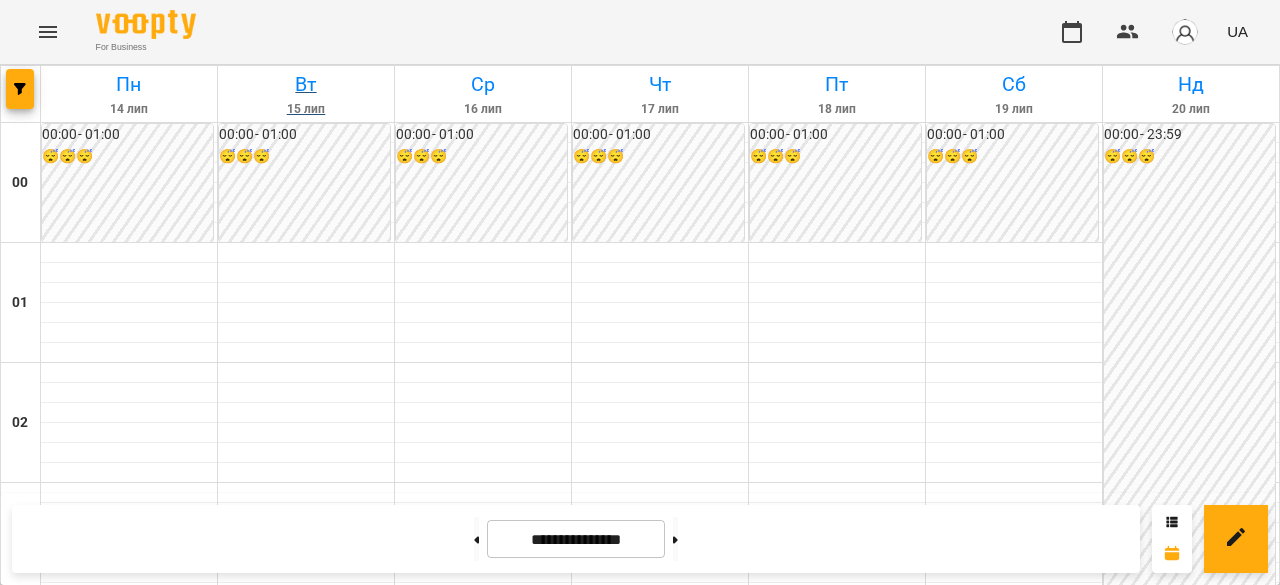 scroll, scrollTop: 1307, scrollLeft: 0, axis: vertical 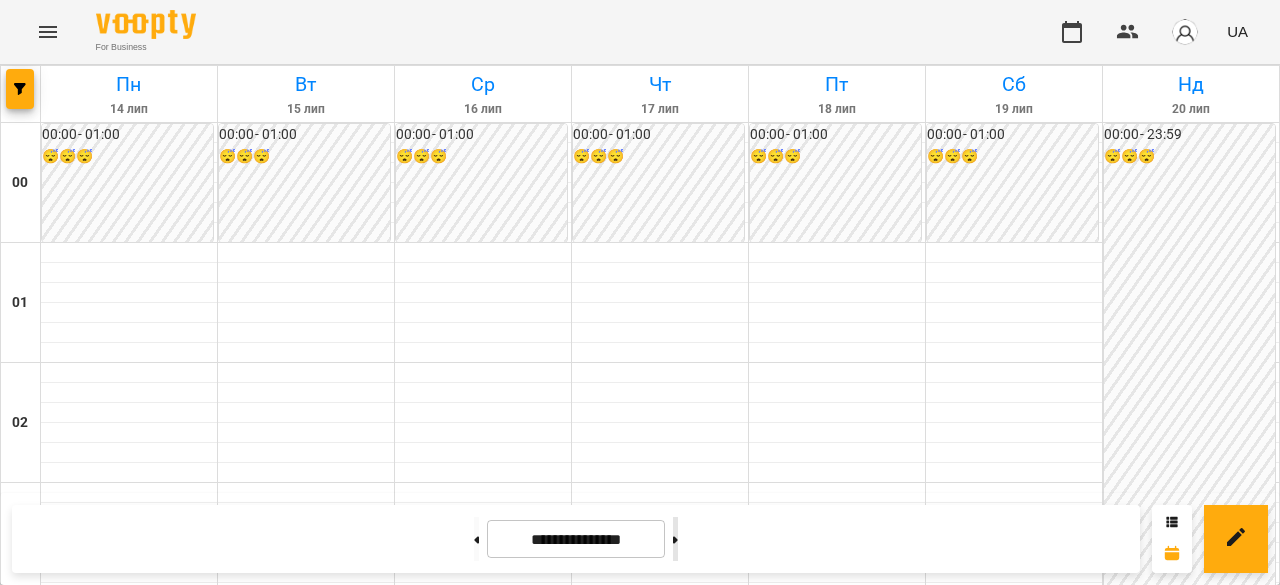 click at bounding box center (675, 539) 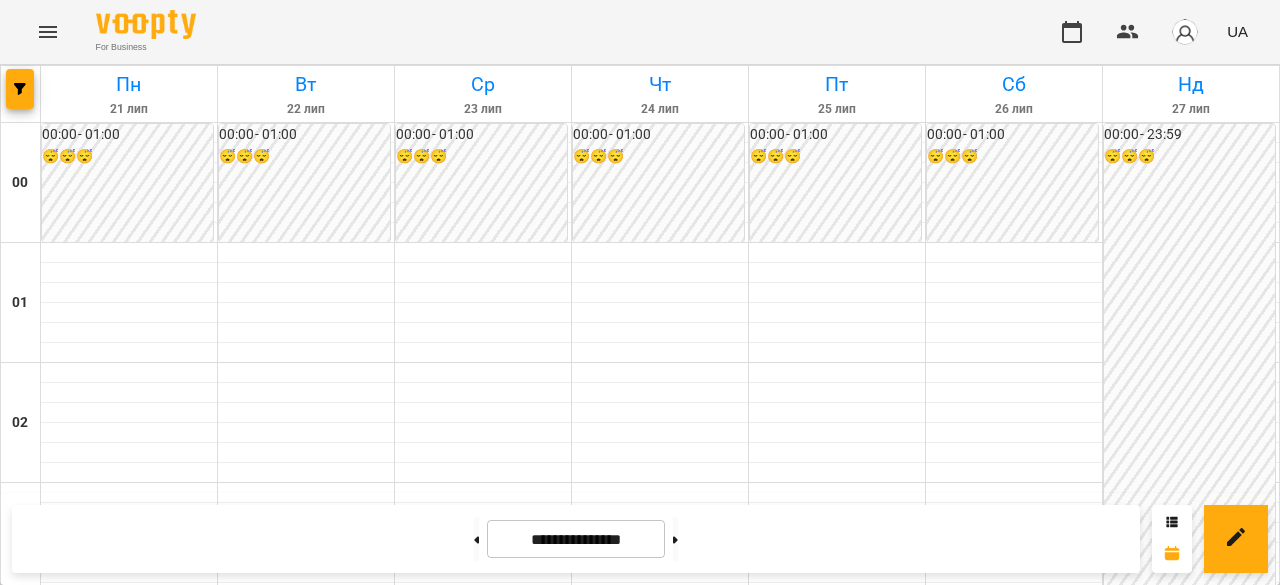 scroll, scrollTop: 2407, scrollLeft: 0, axis: vertical 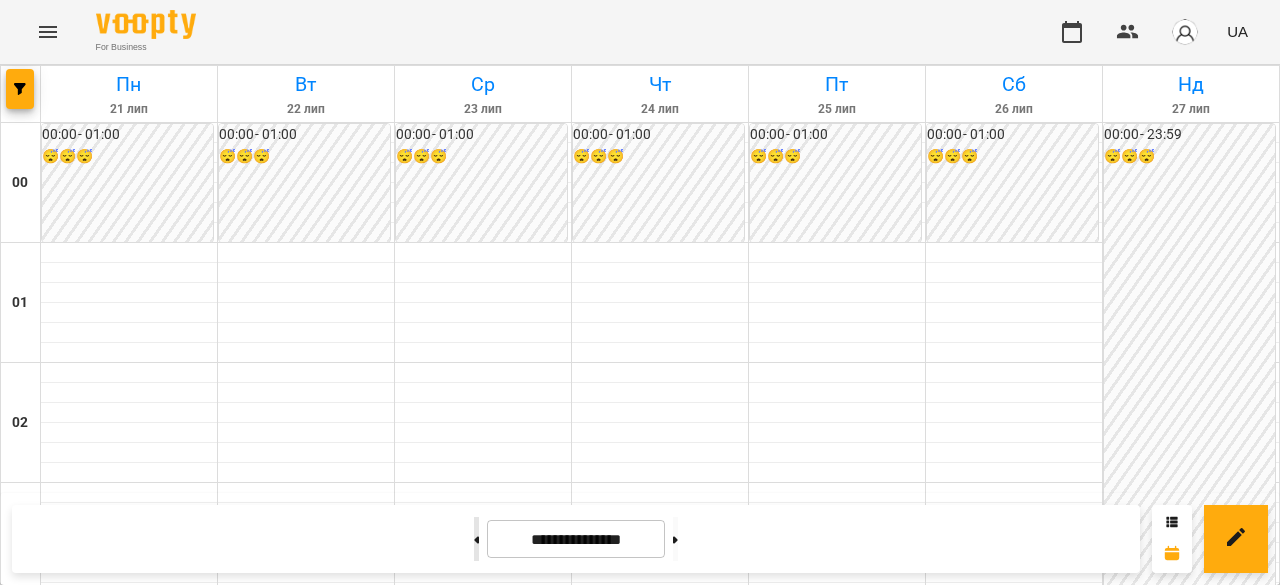 click at bounding box center (476, 539) 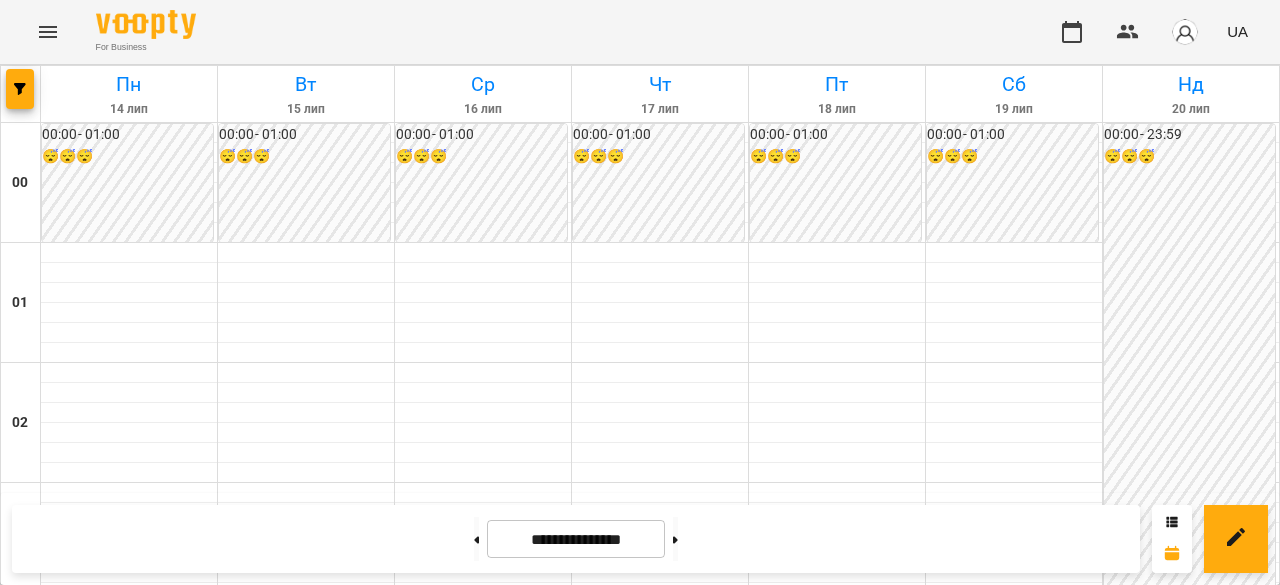 scroll, scrollTop: 1707, scrollLeft: 0, axis: vertical 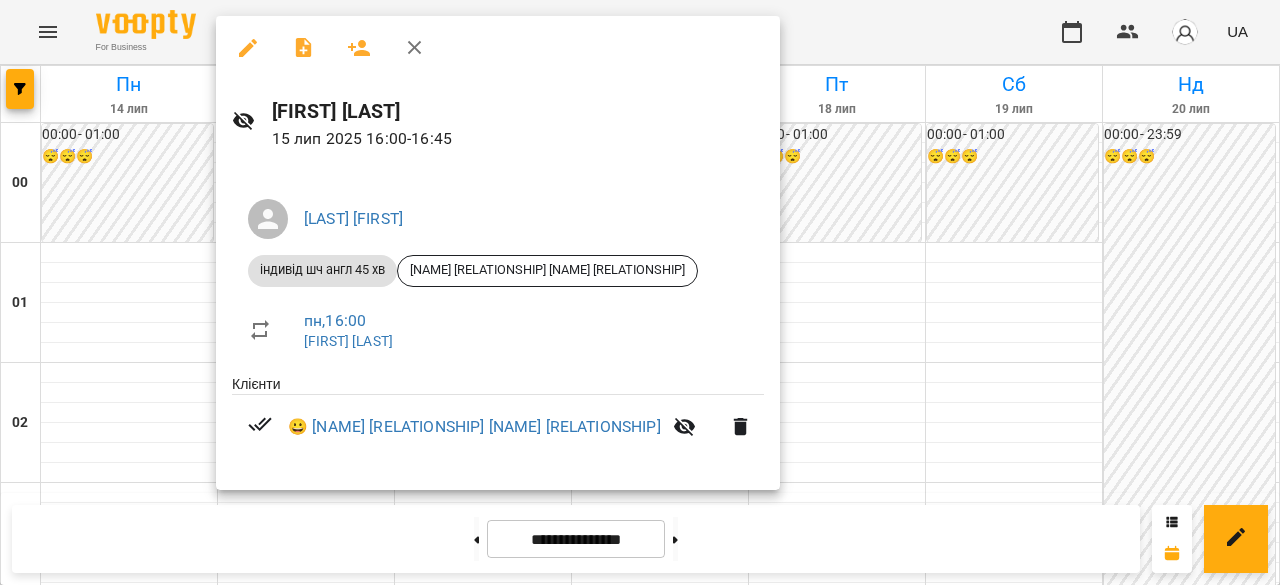 click at bounding box center [640, 292] 